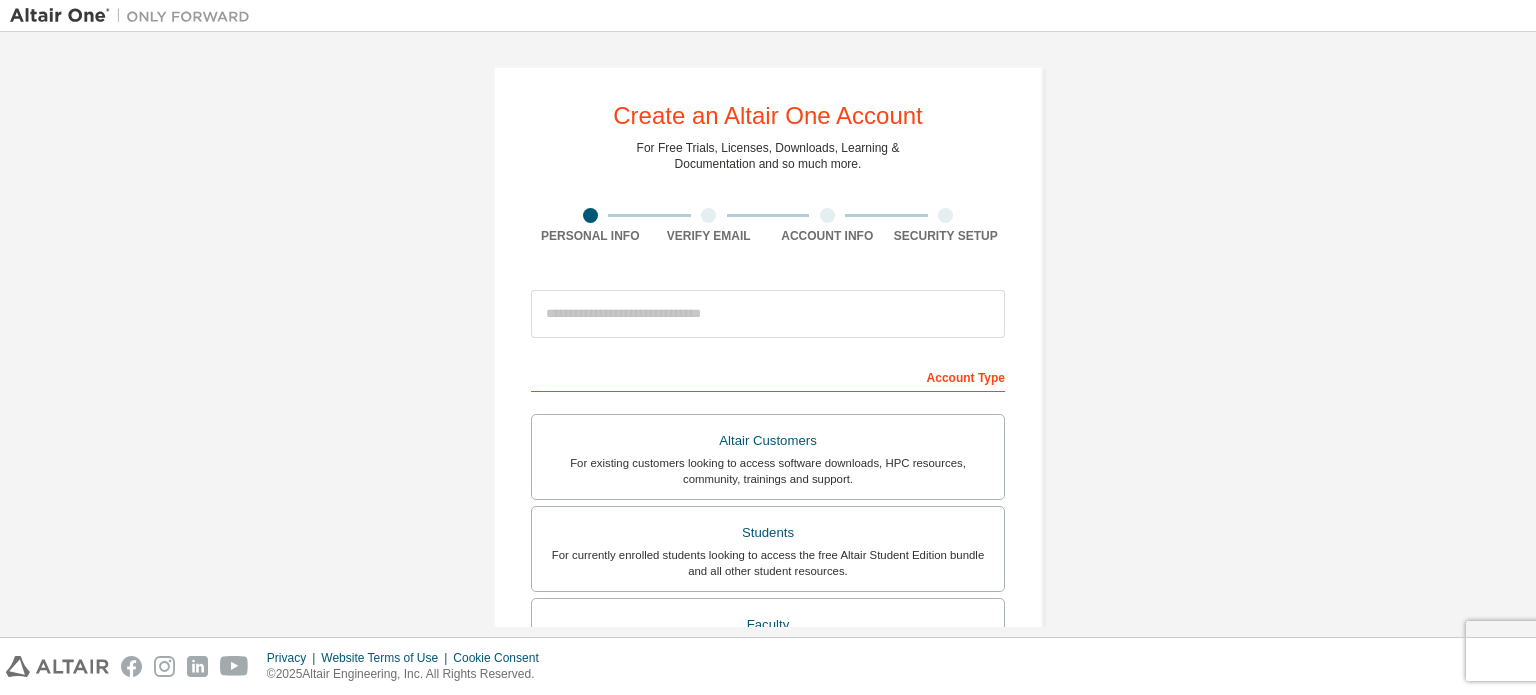 scroll, scrollTop: 0, scrollLeft: 0, axis: both 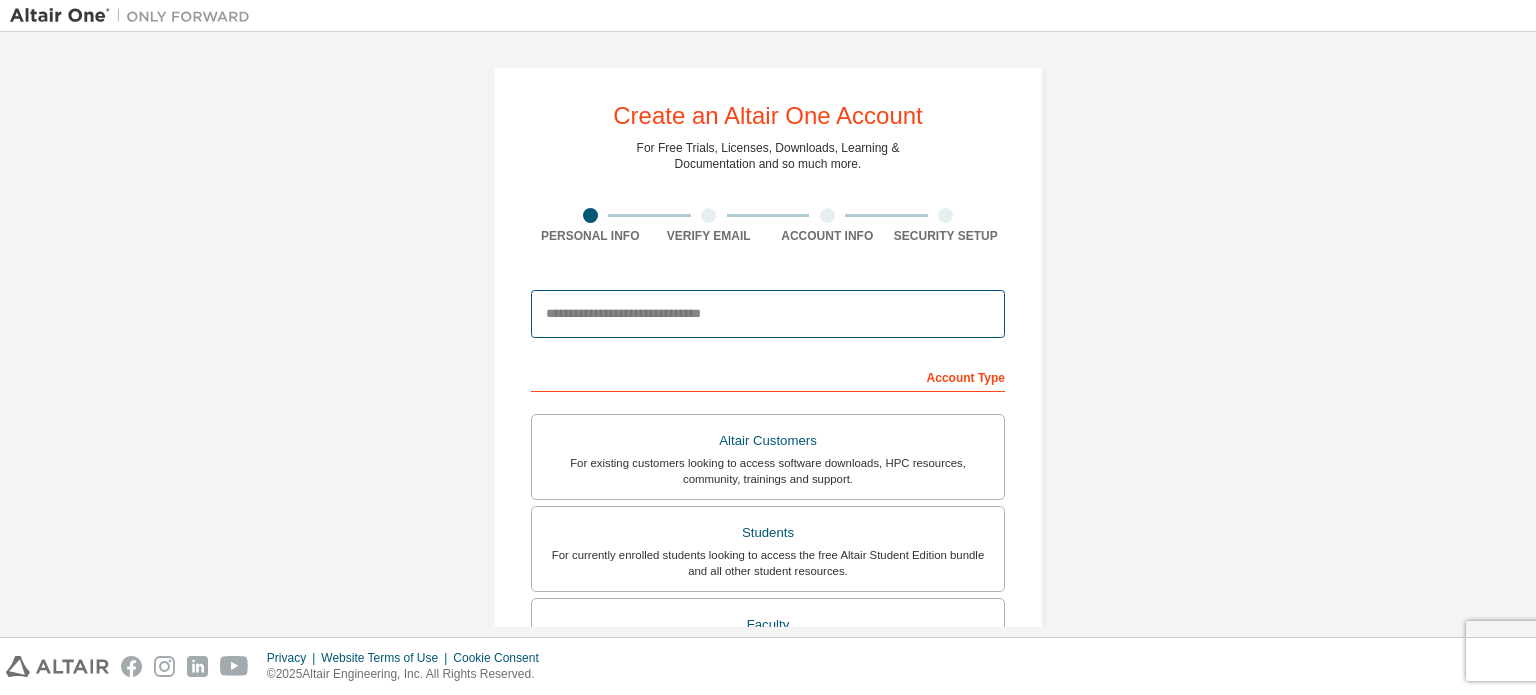 click at bounding box center (768, 314) 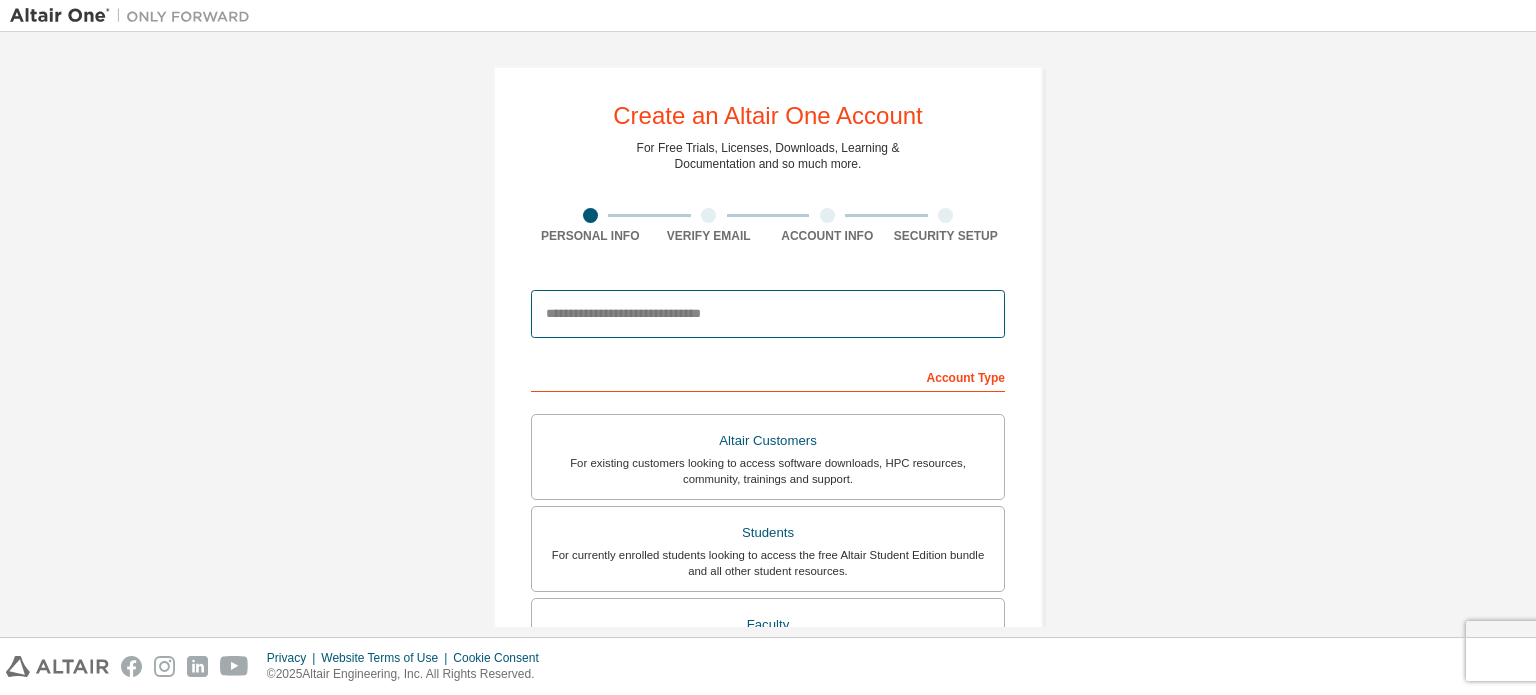 type on "**********" 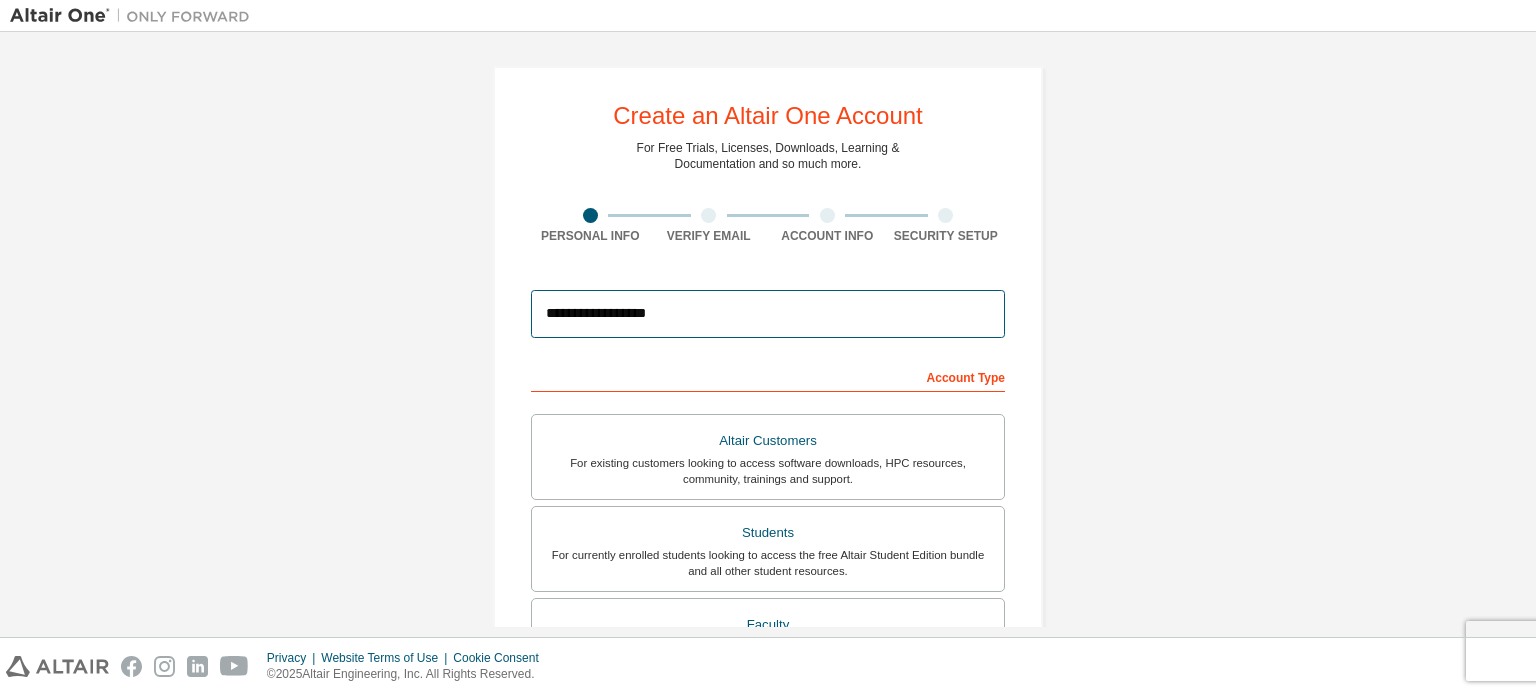 scroll, scrollTop: 469, scrollLeft: 0, axis: vertical 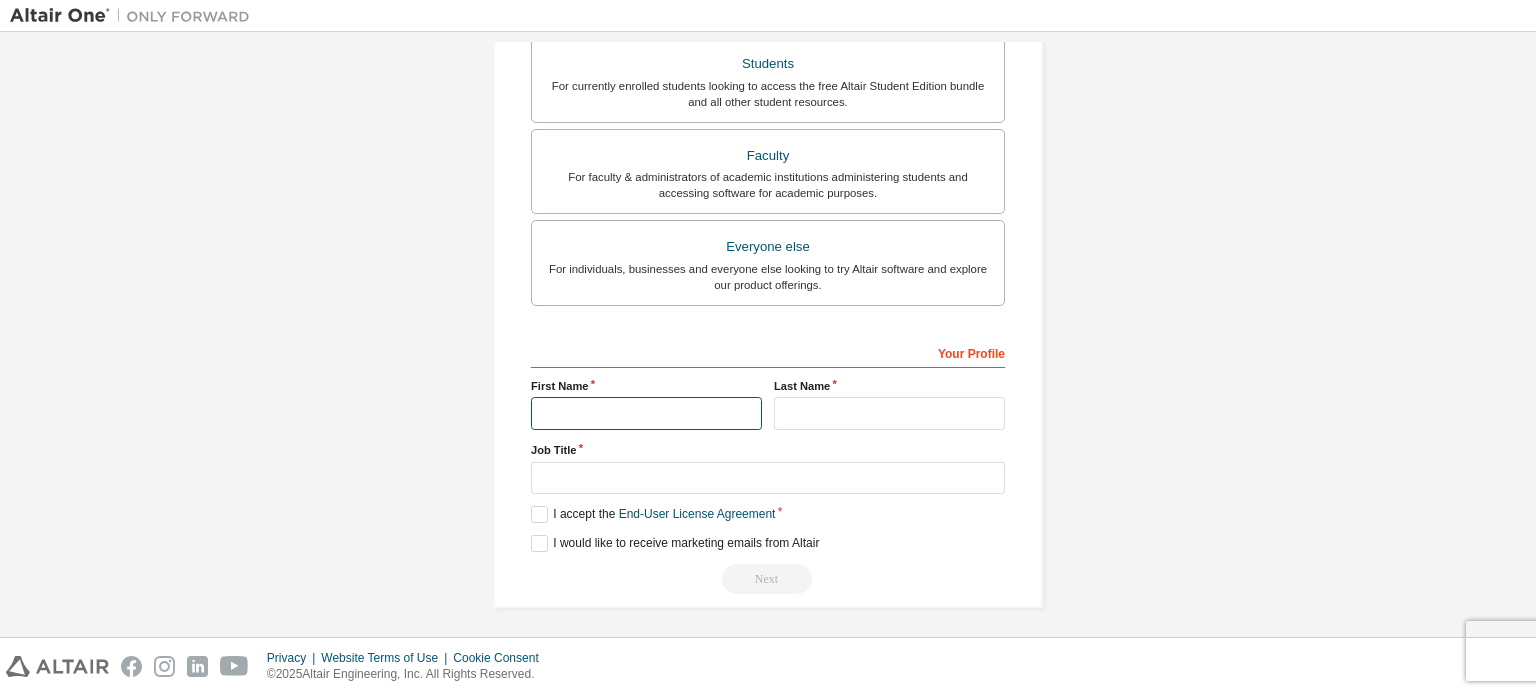 click at bounding box center (646, 413) 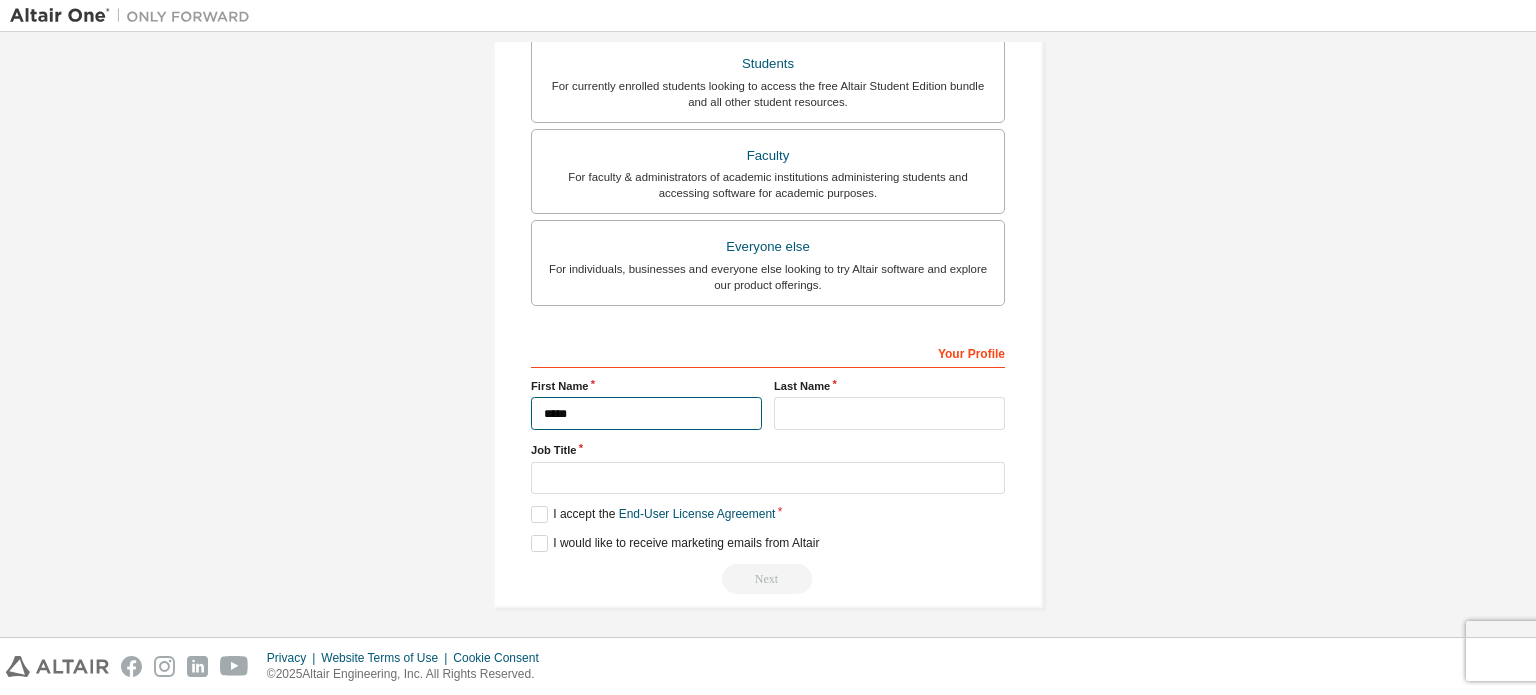 type on "*****" 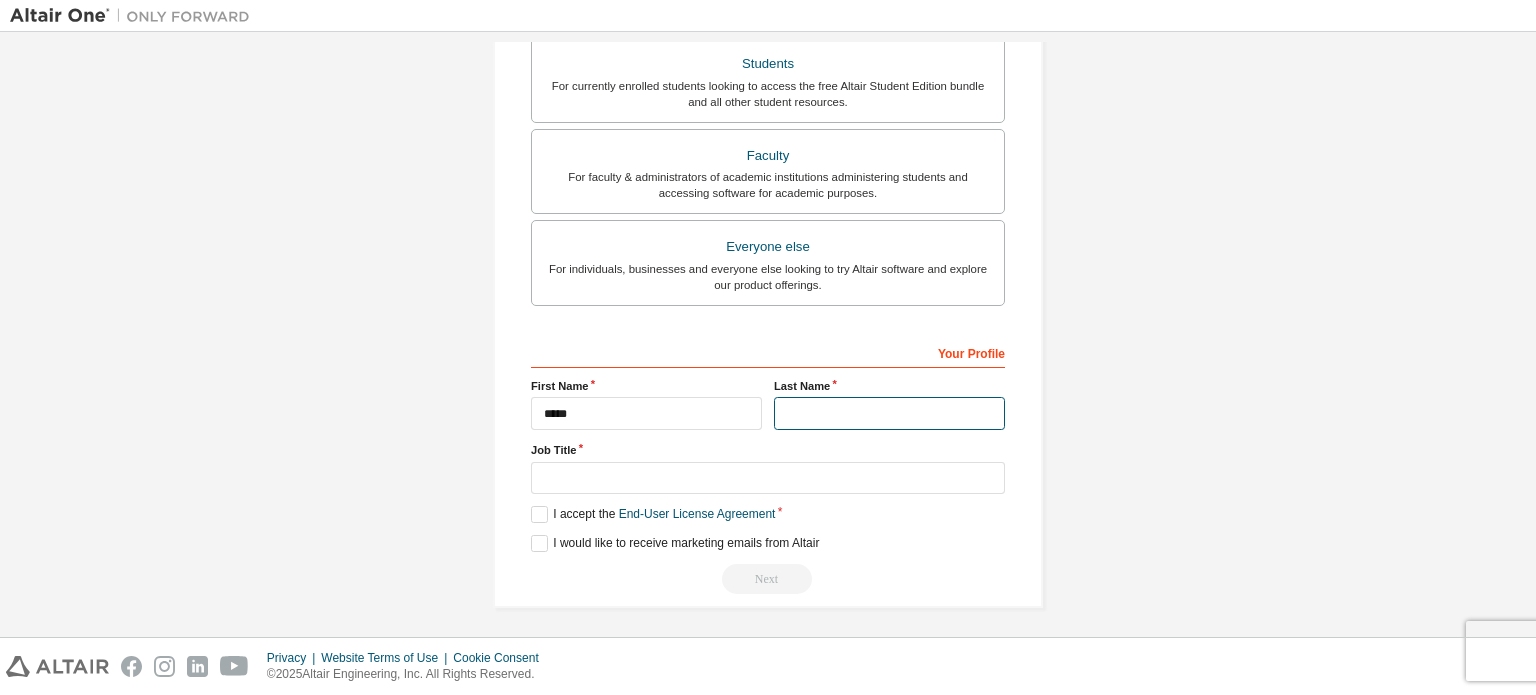 click at bounding box center [889, 413] 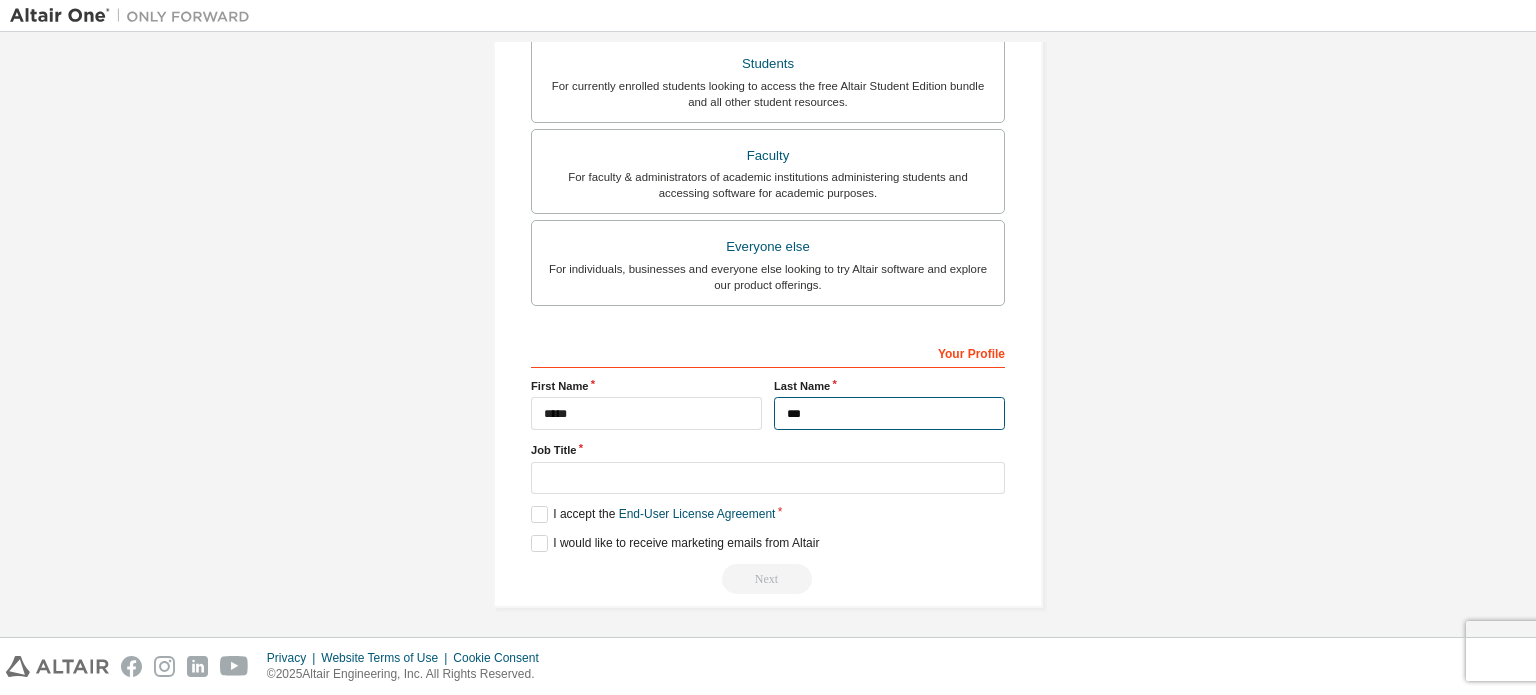 type on "***" 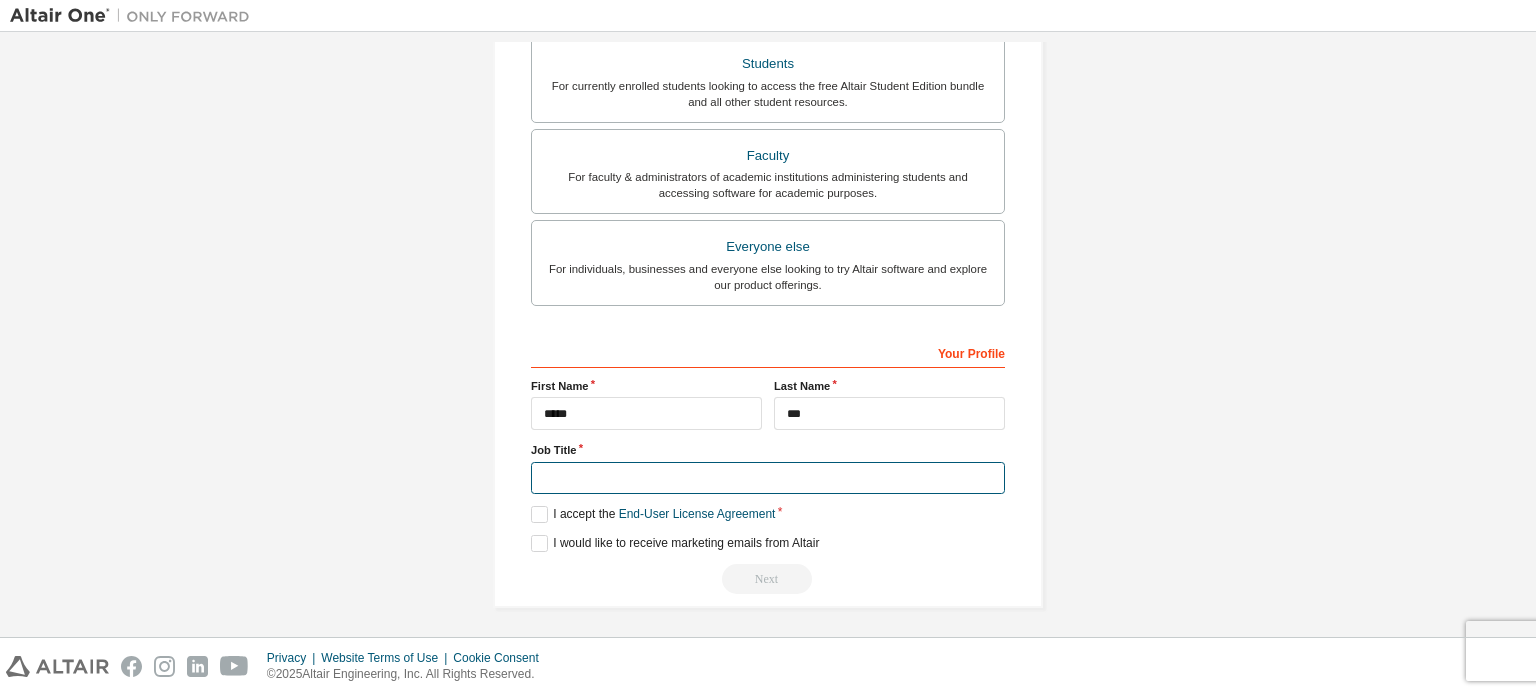 click at bounding box center (768, 478) 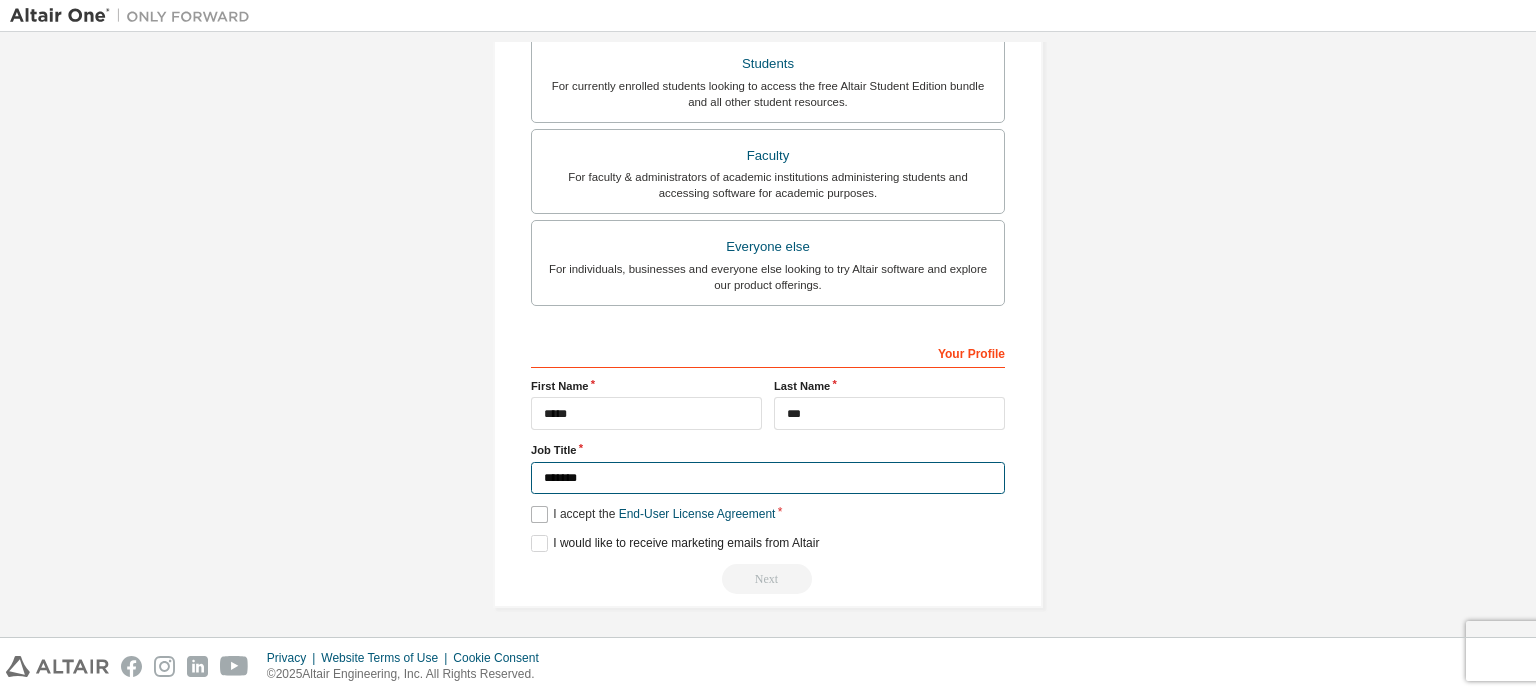 type on "*******" 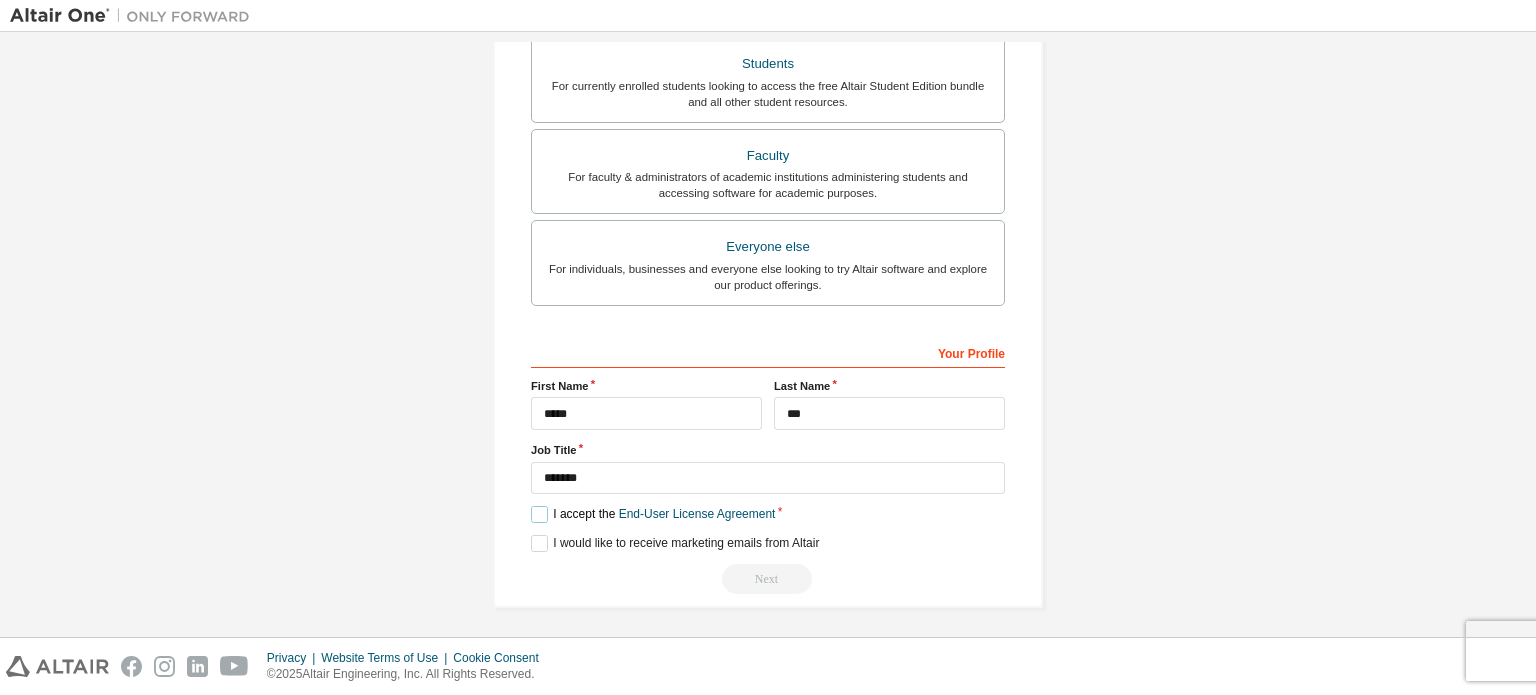 click on "I accept the    End-User License Agreement" at bounding box center (653, 514) 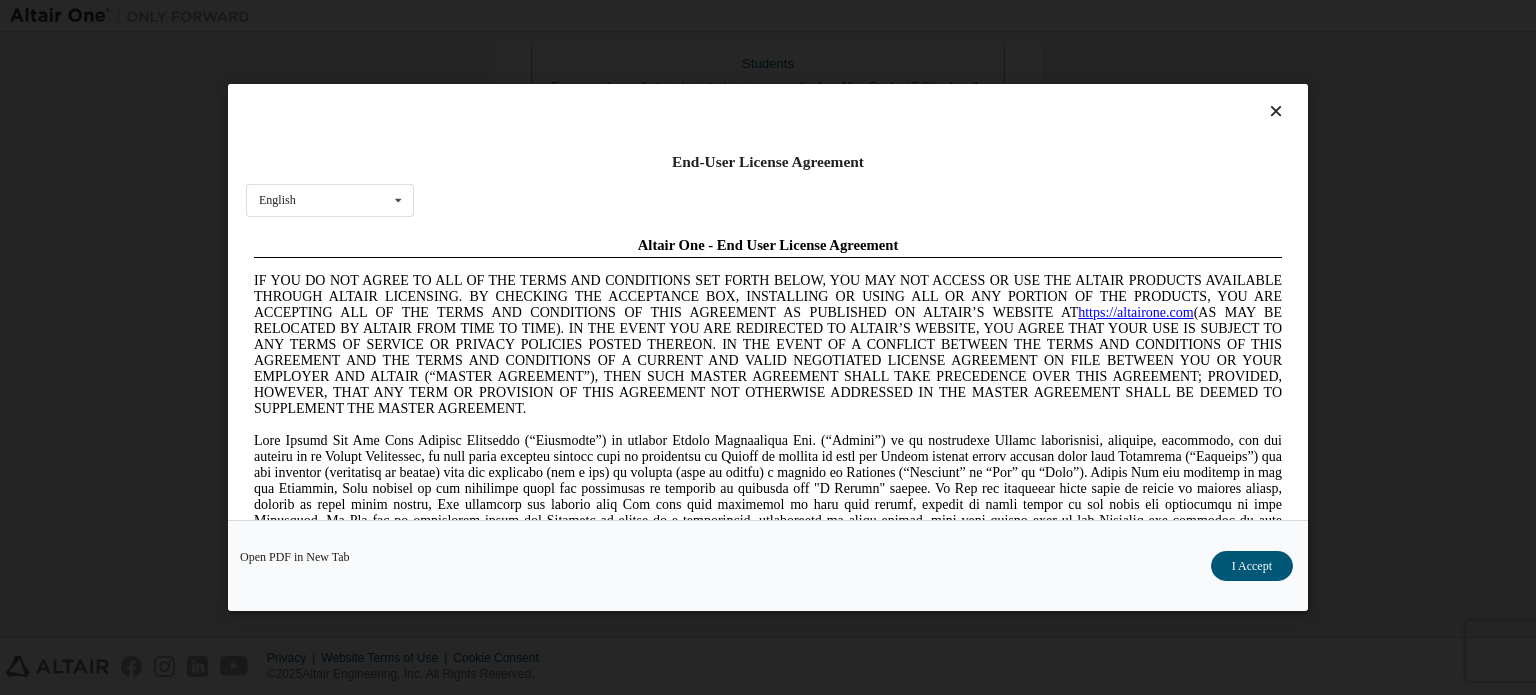 scroll, scrollTop: 0, scrollLeft: 0, axis: both 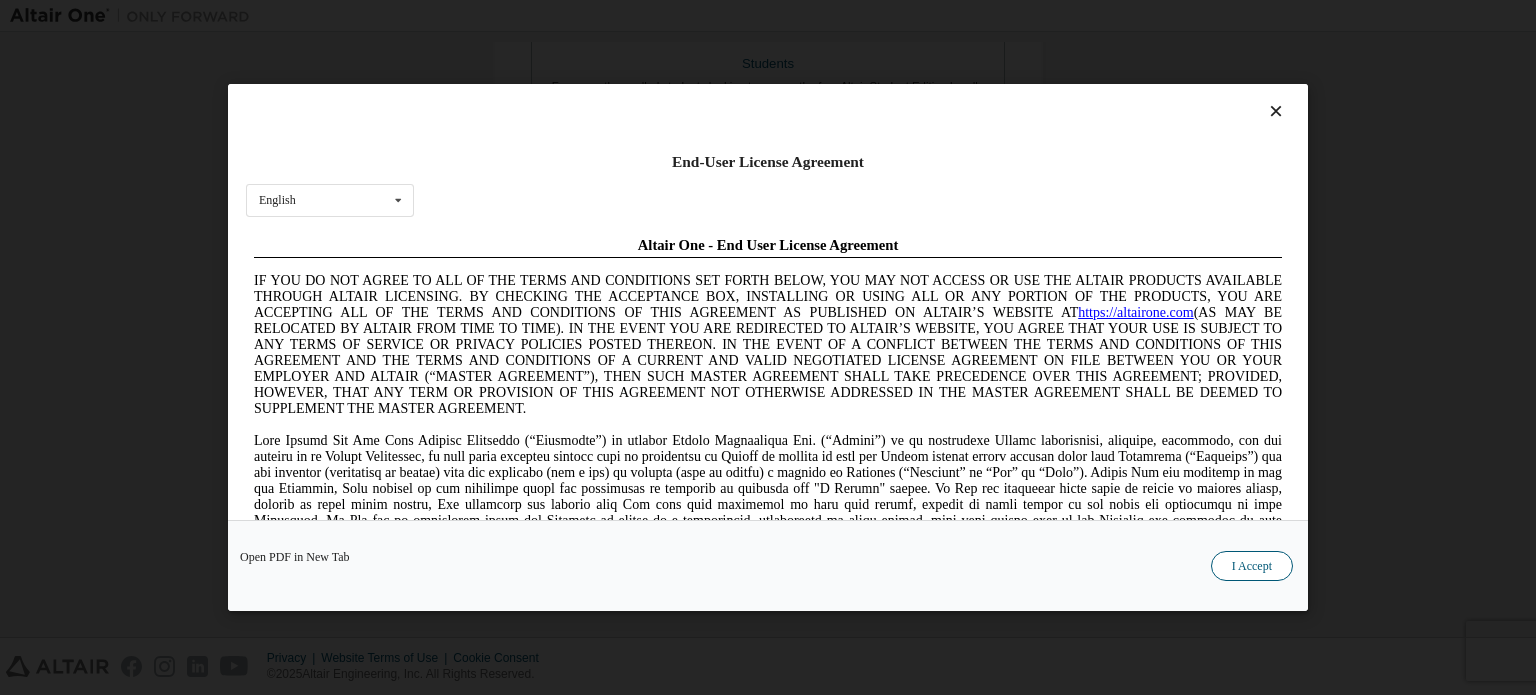 click on "I Accept" at bounding box center [1252, 566] 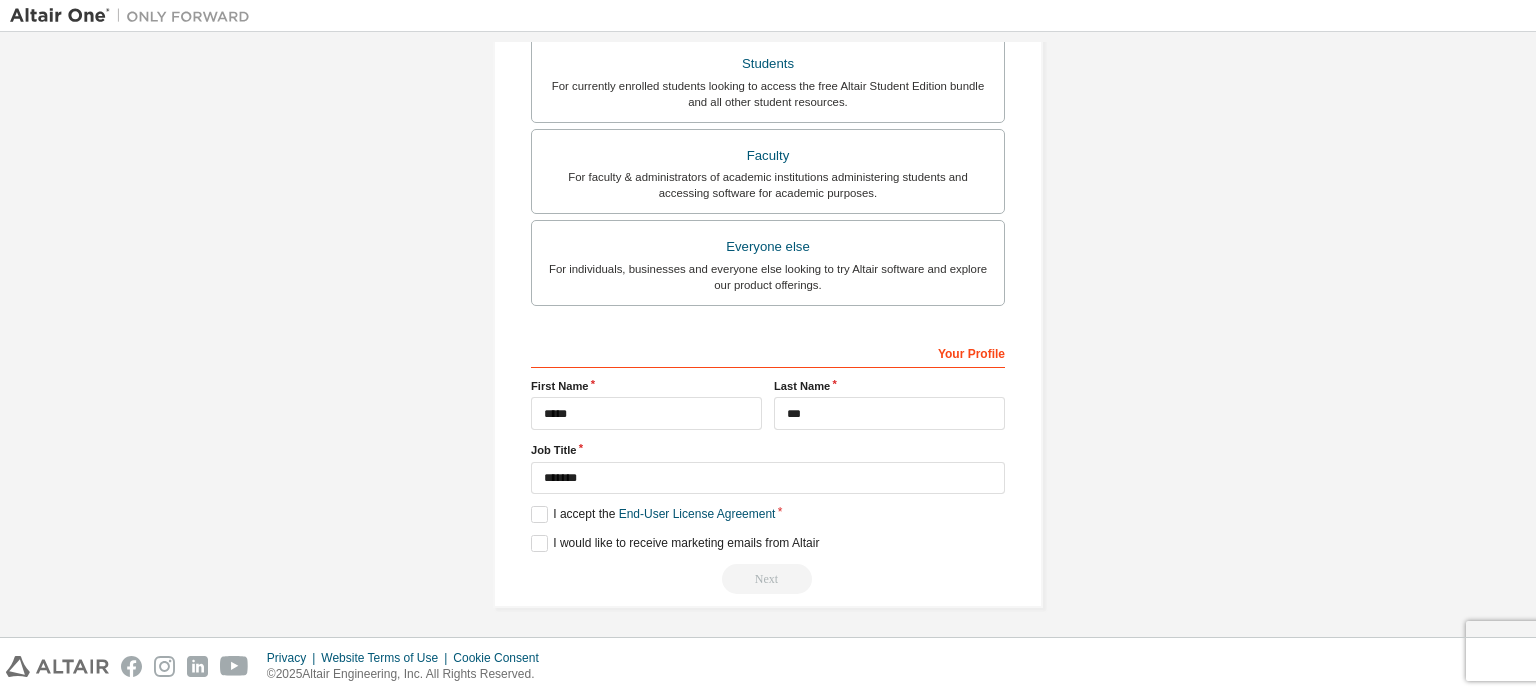 click on "**********" at bounding box center (768, 465) 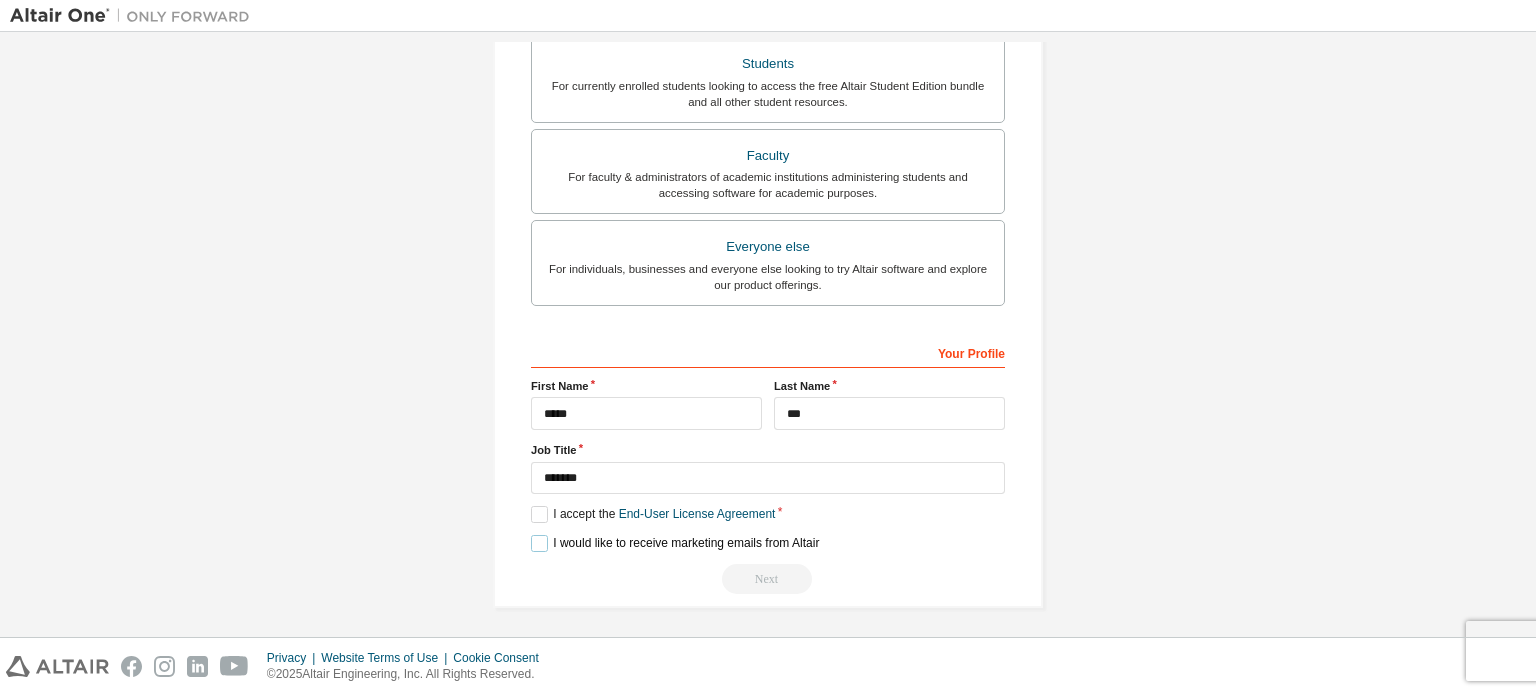click on "I would like to receive marketing emails from Altair" at bounding box center [675, 543] 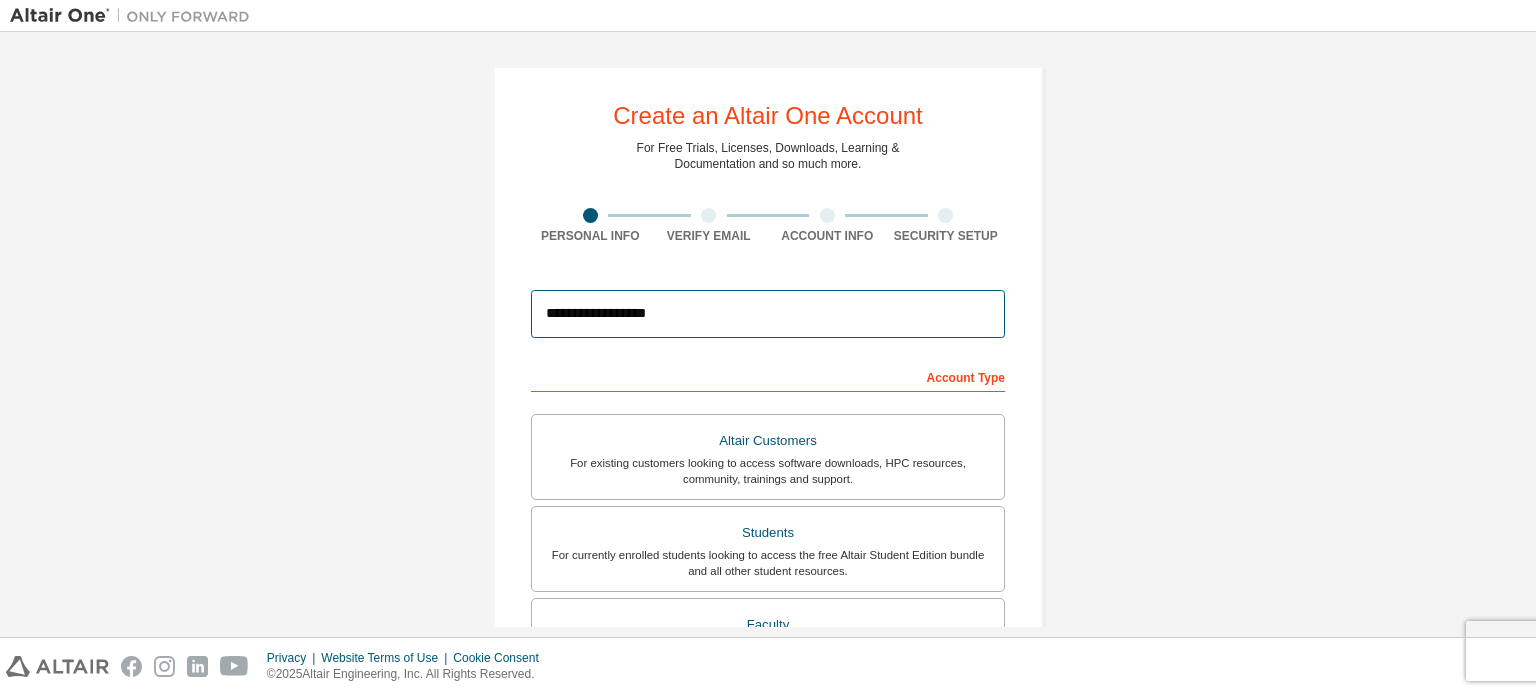 click on "**********" at bounding box center [768, 314] 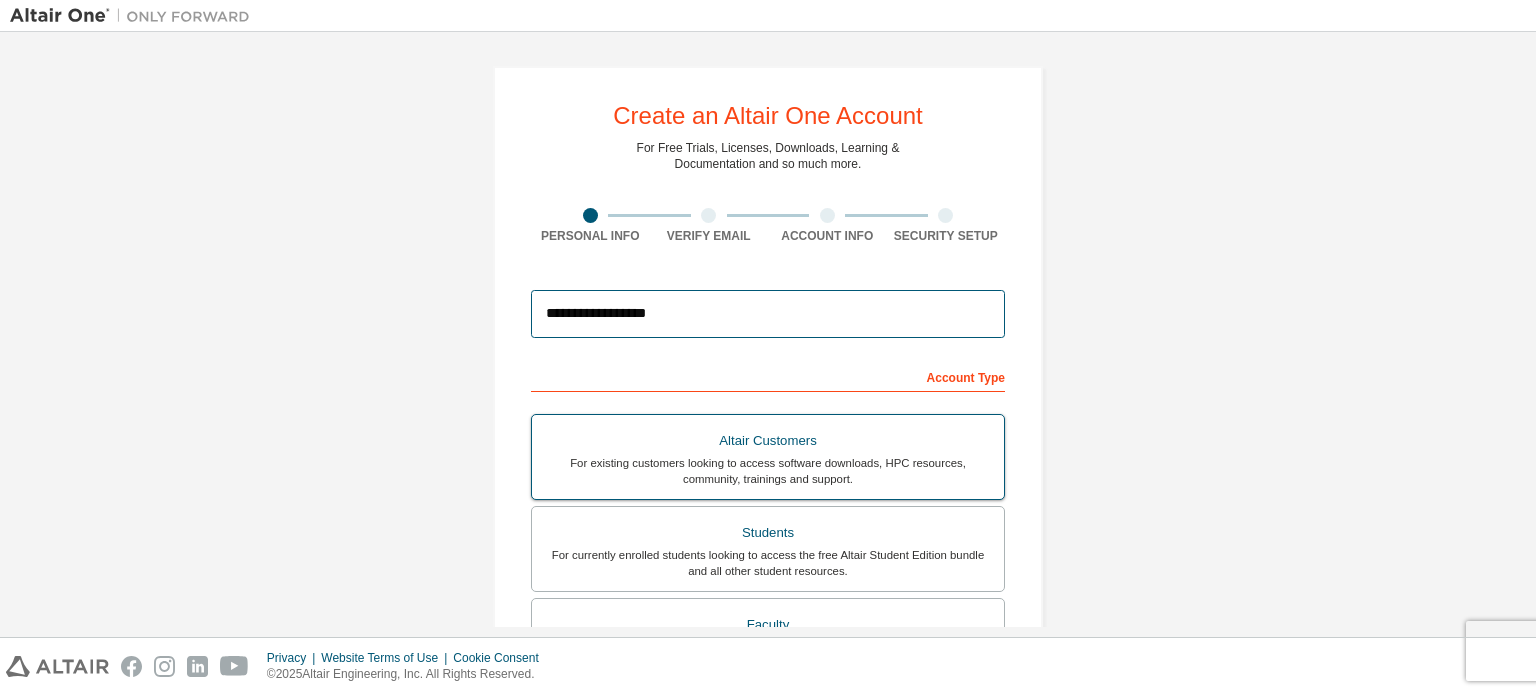 scroll, scrollTop: 469, scrollLeft: 0, axis: vertical 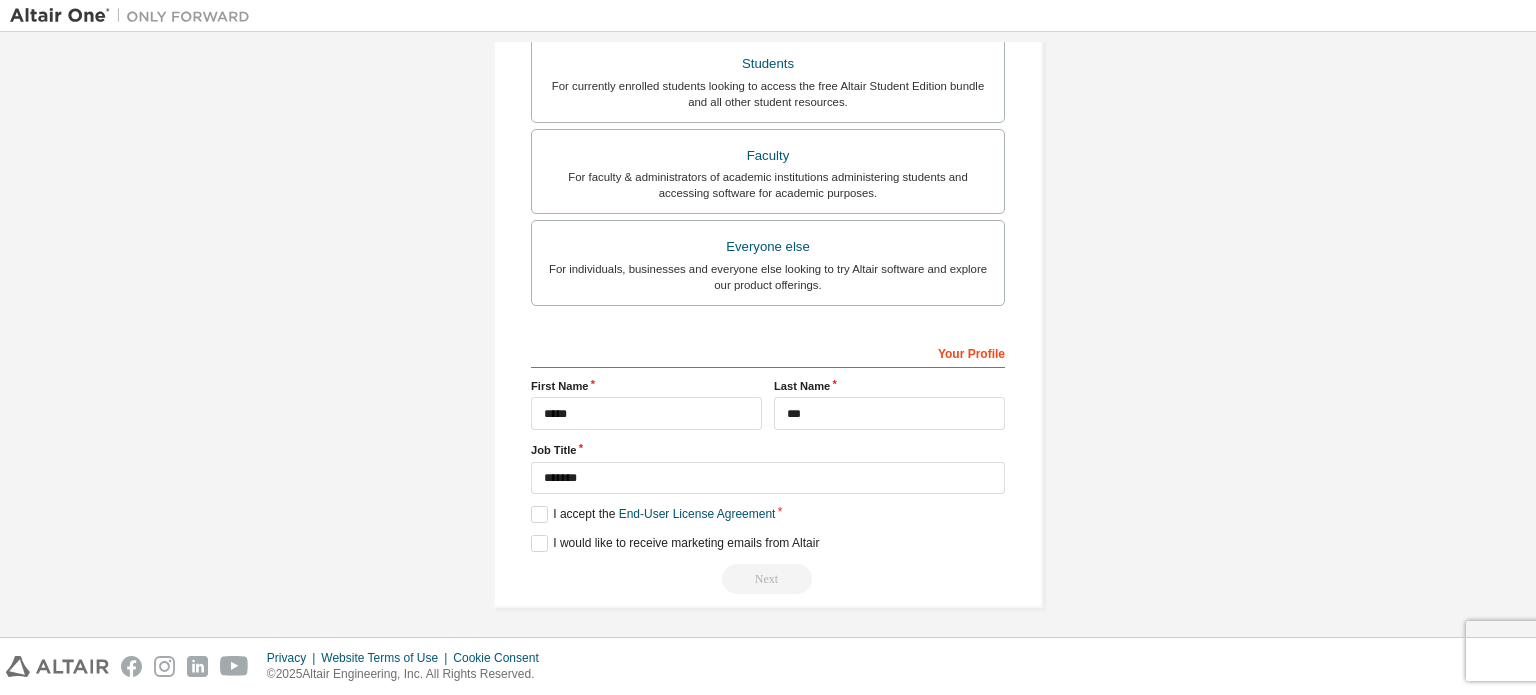 click on "Next" at bounding box center [768, 579] 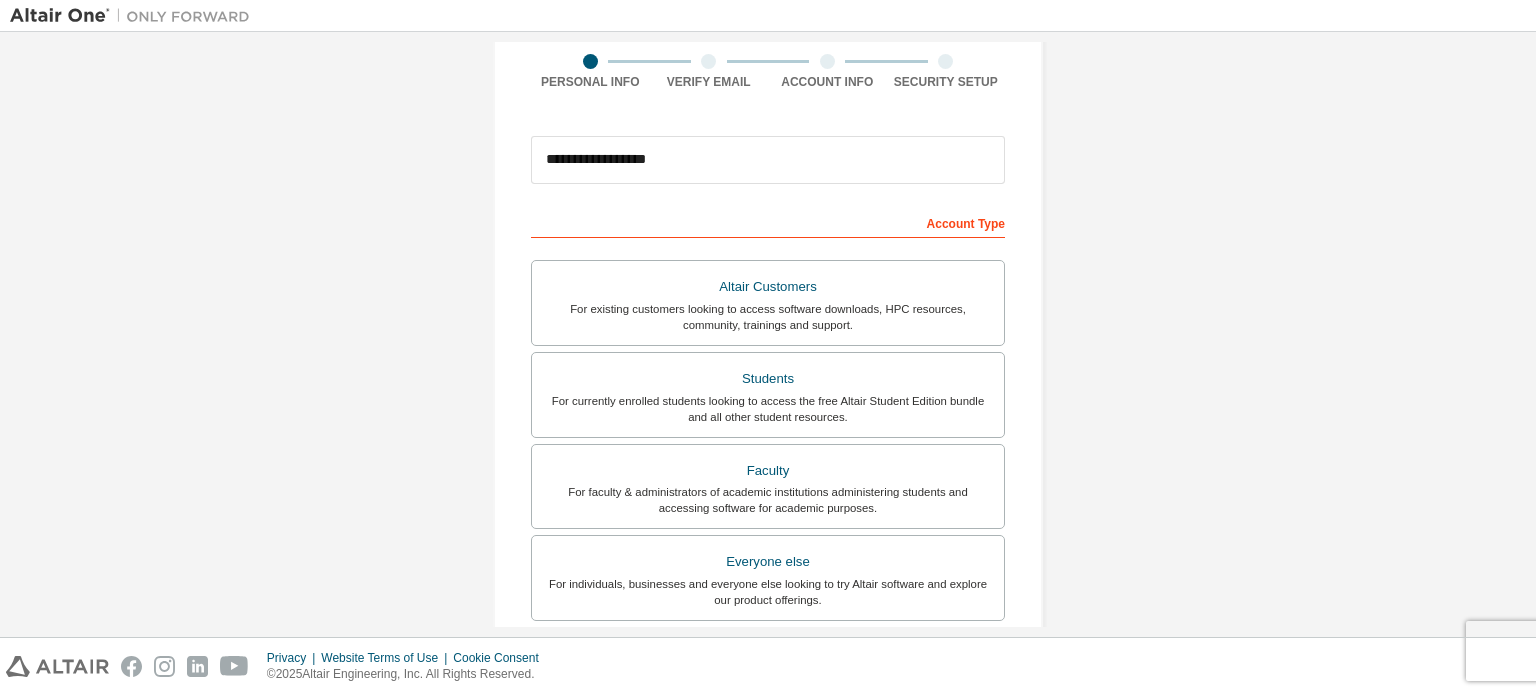 scroll, scrollTop: 0, scrollLeft: 0, axis: both 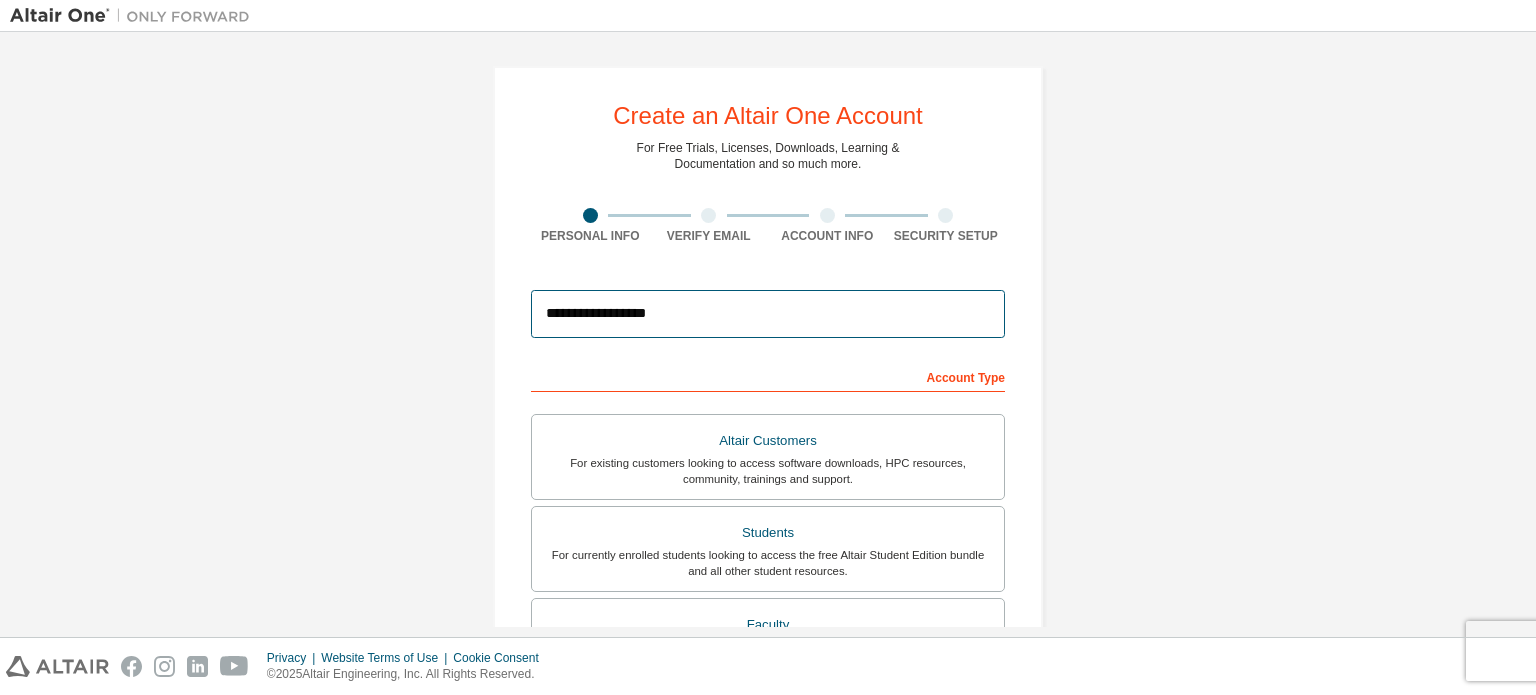 click on "**********" at bounding box center [768, 314] 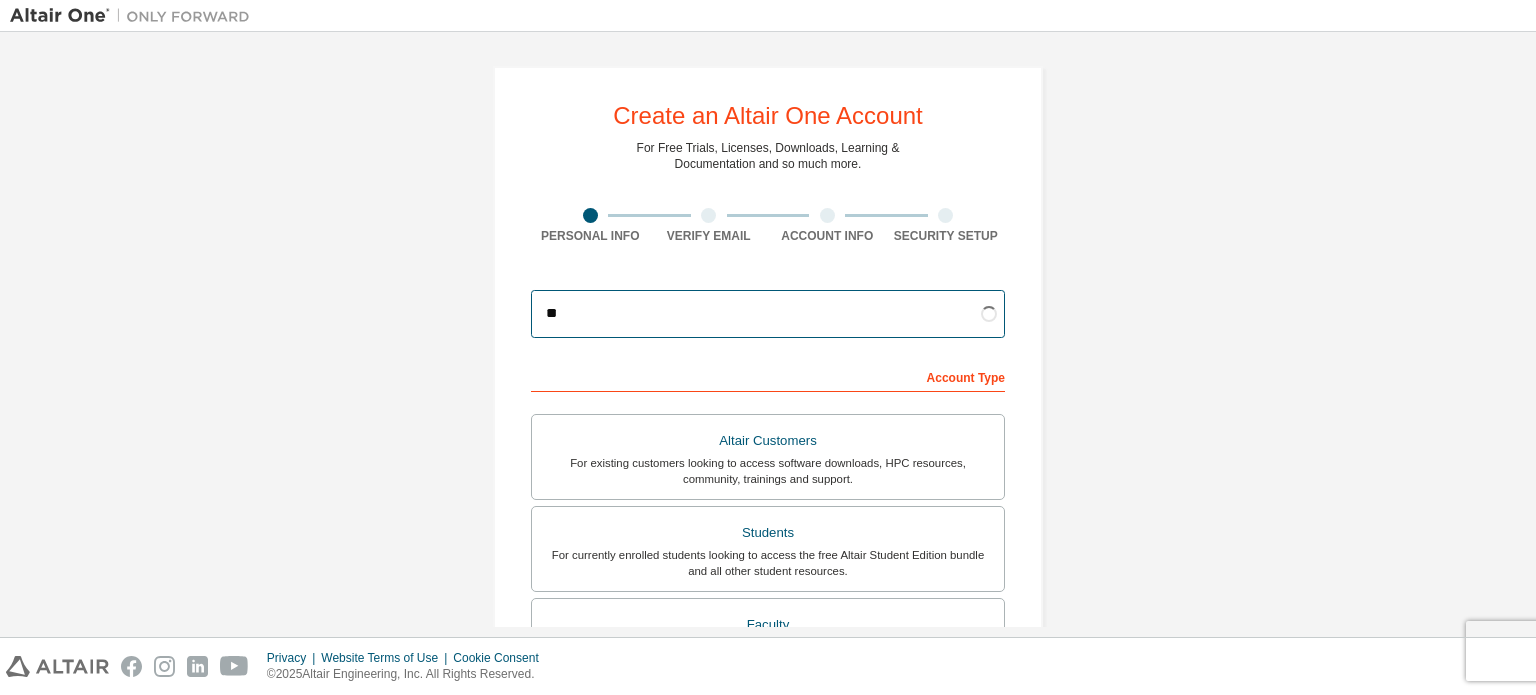 type on "*" 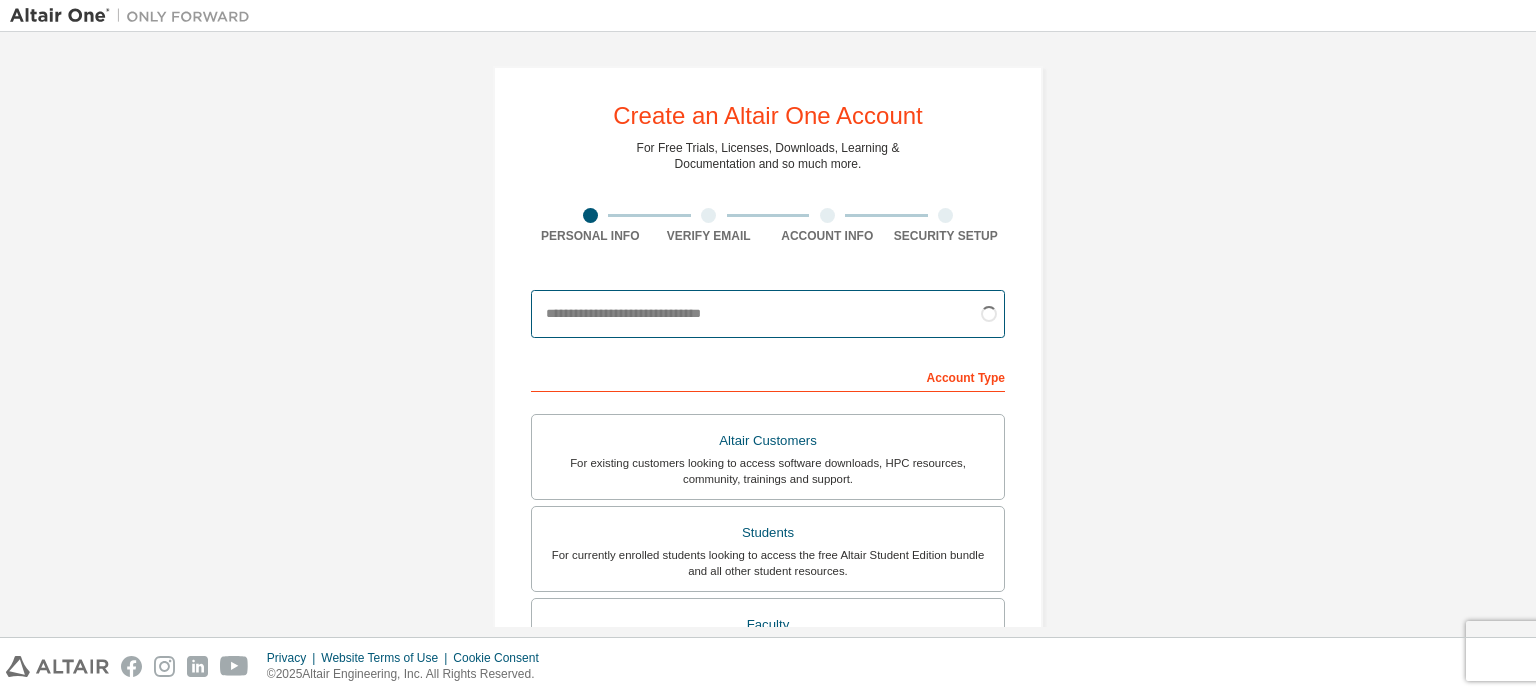 click at bounding box center (768, 314) 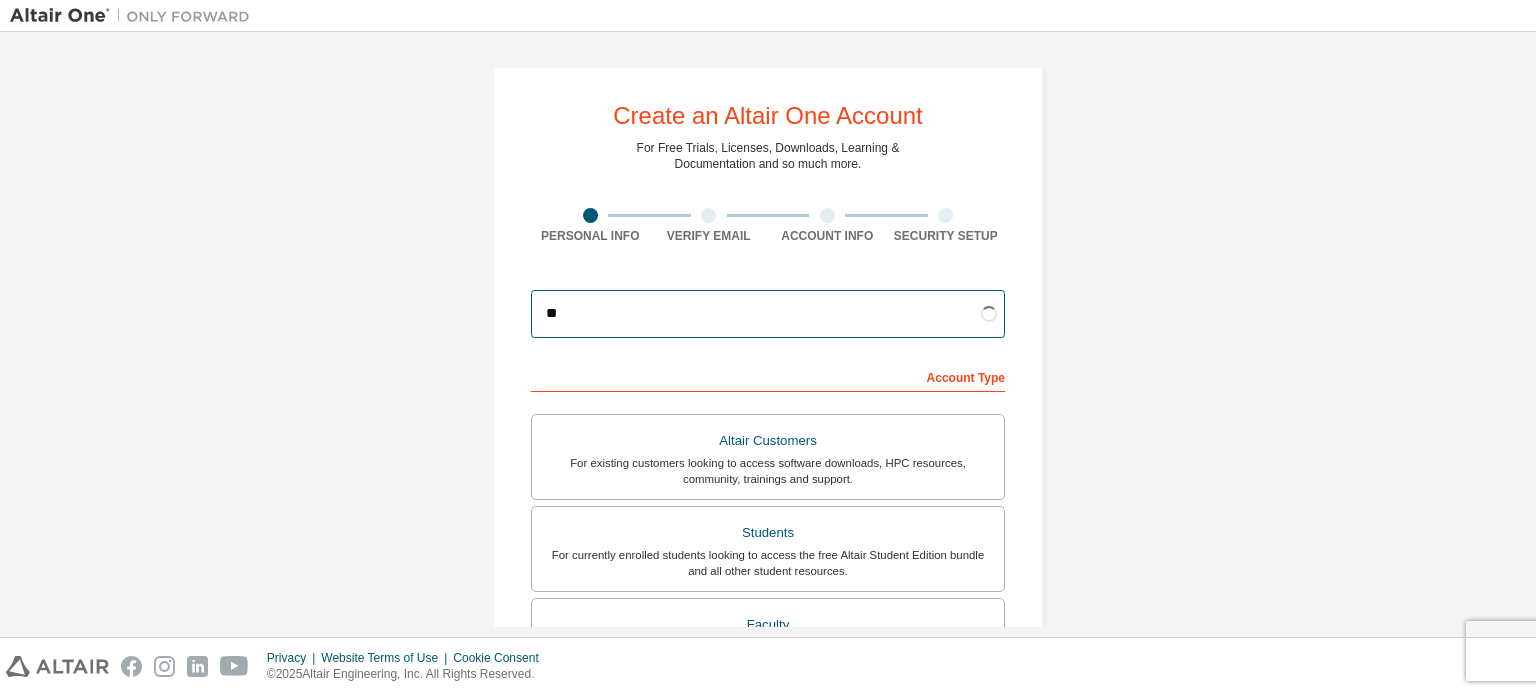 type on "*" 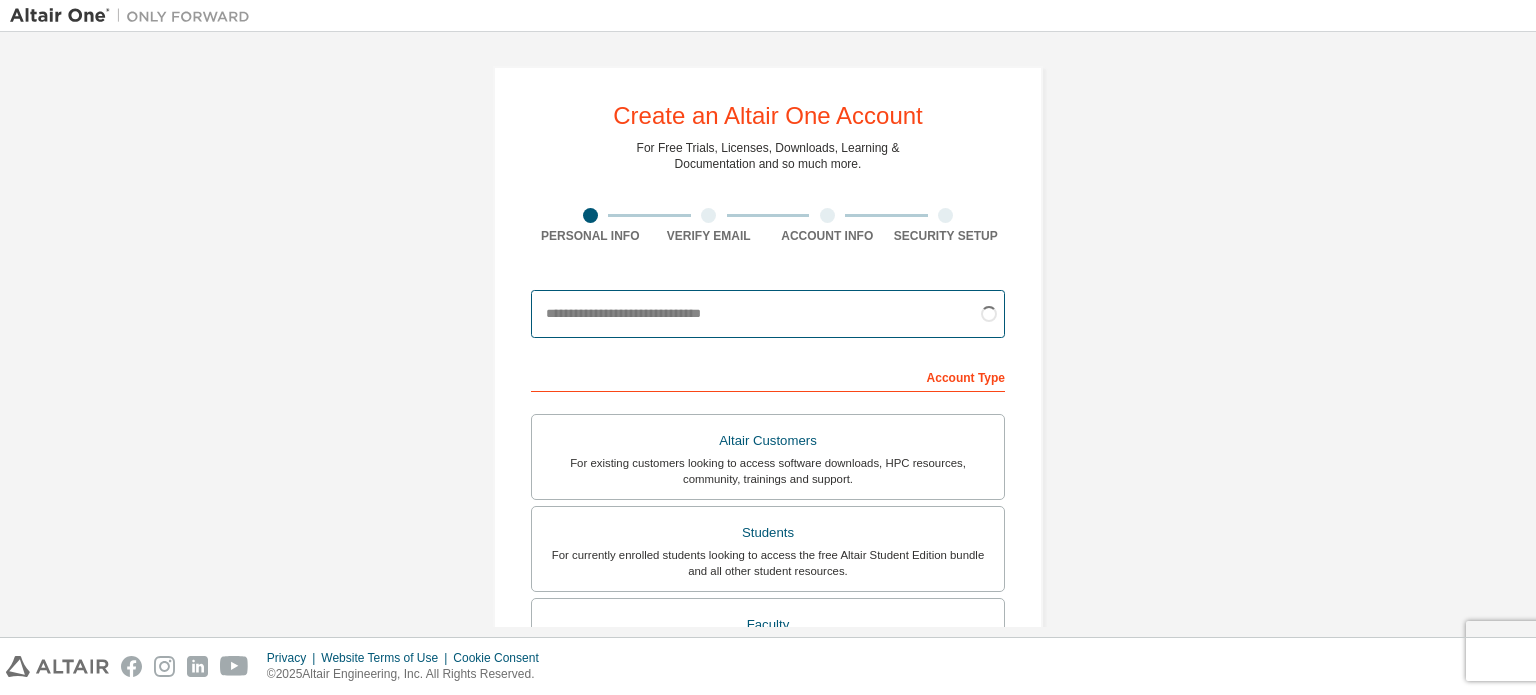 type on "*" 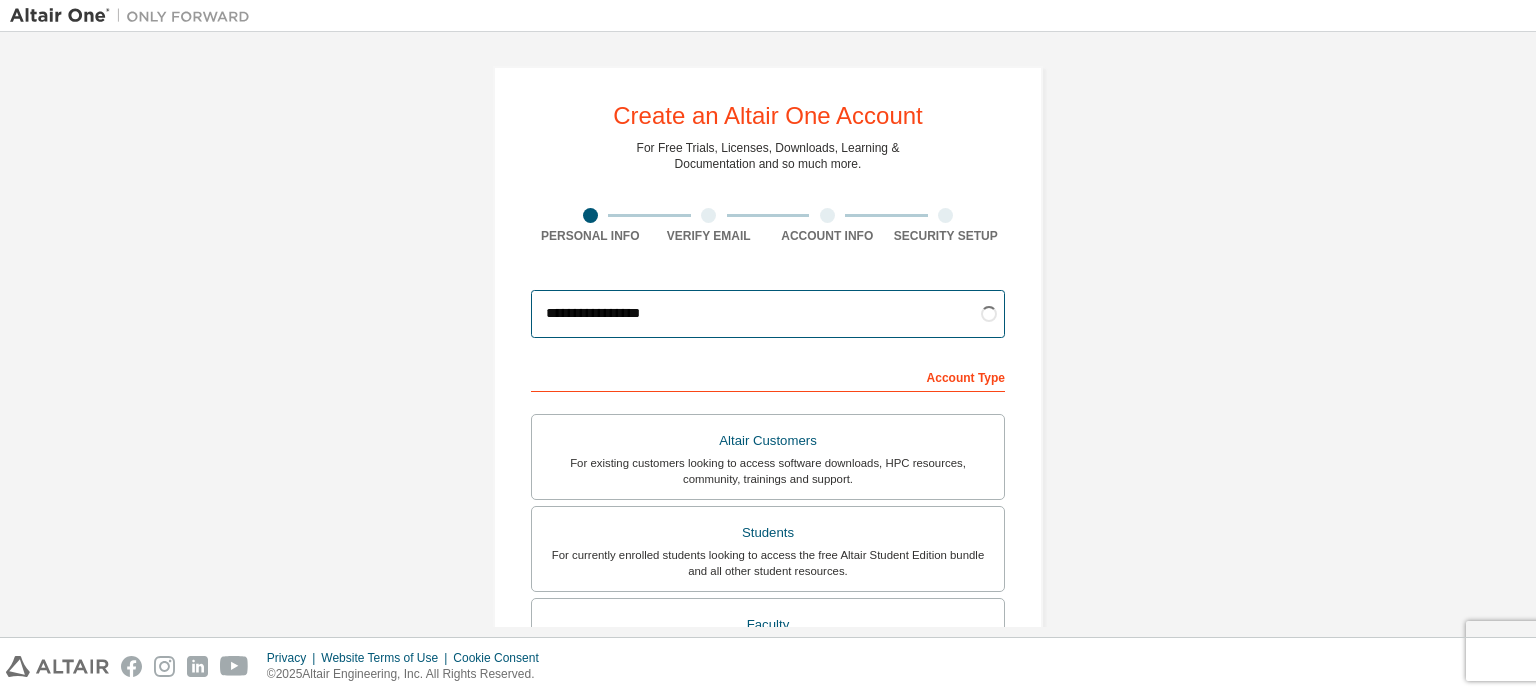 type on "**********" 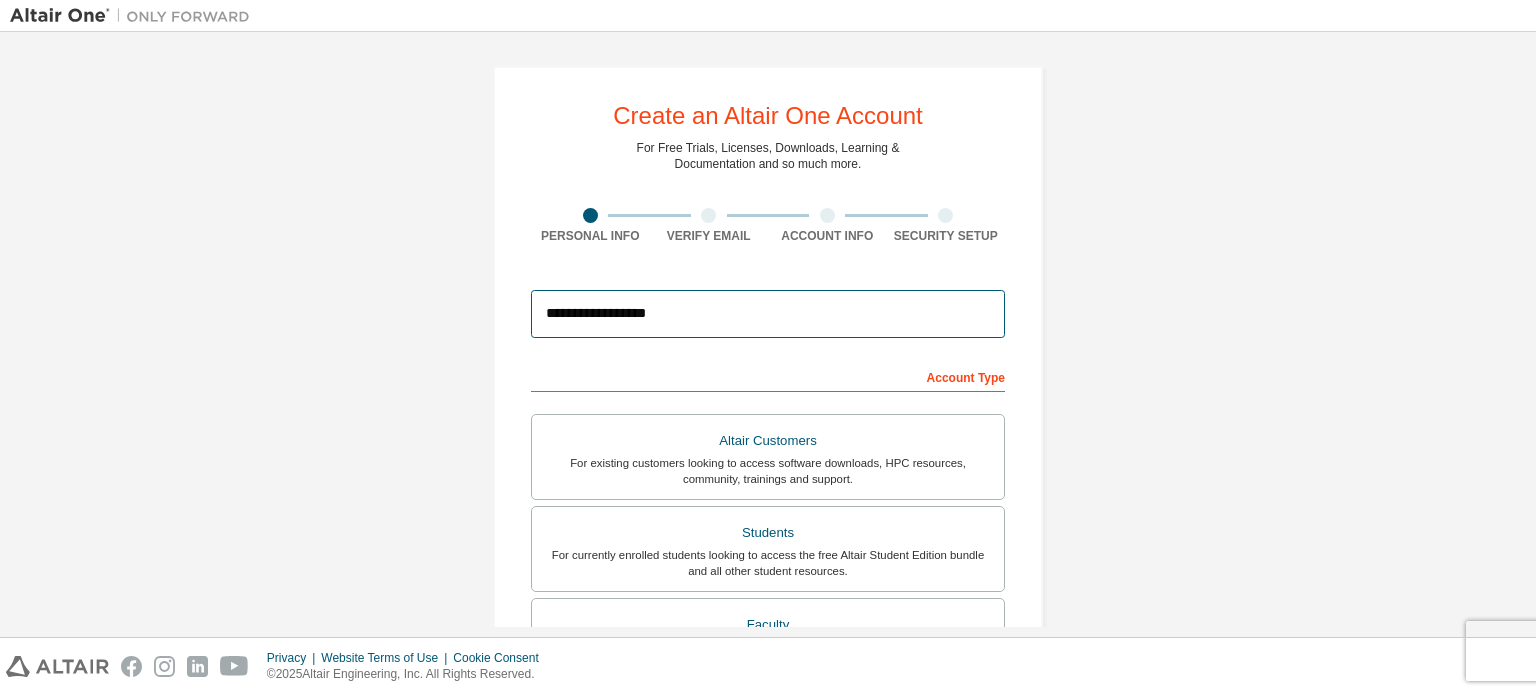 click on "**********" at bounding box center (768, 314) 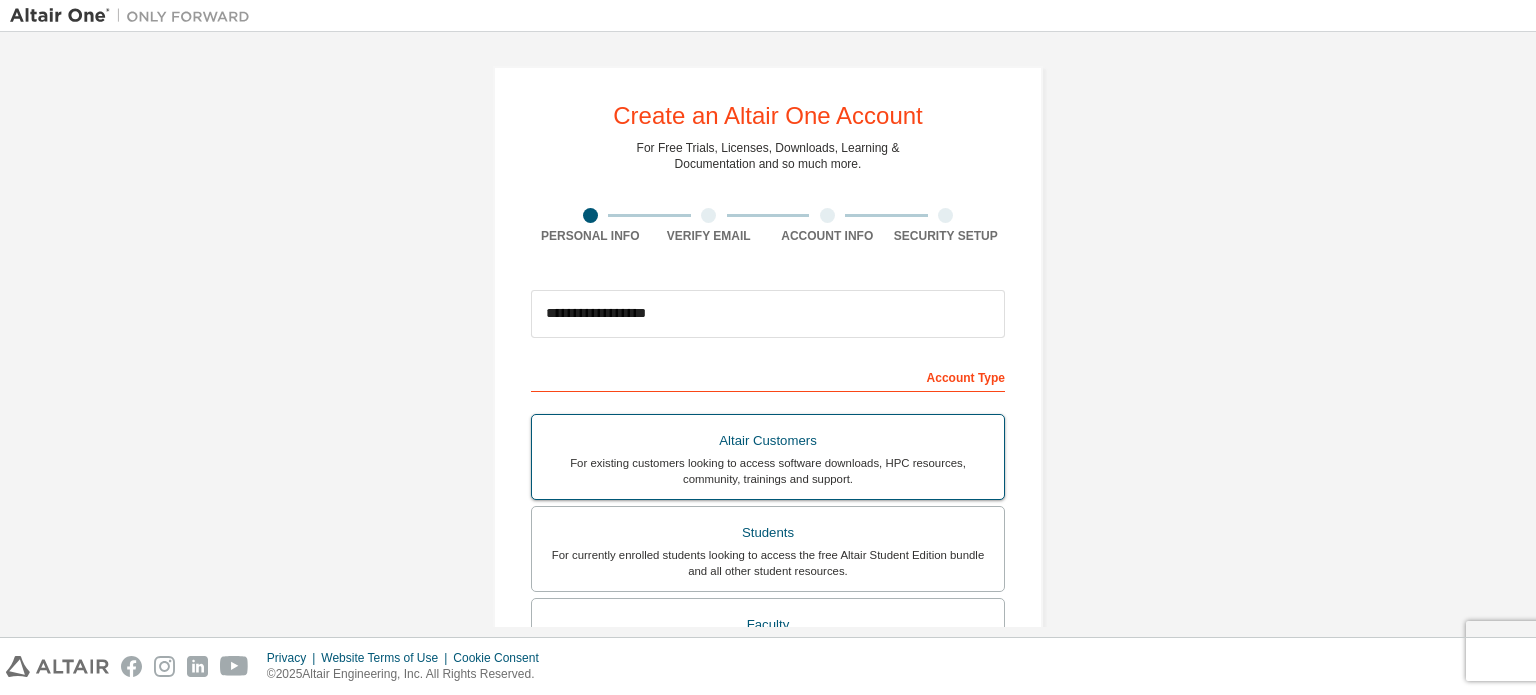click on "Altair Customers" at bounding box center (768, 441) 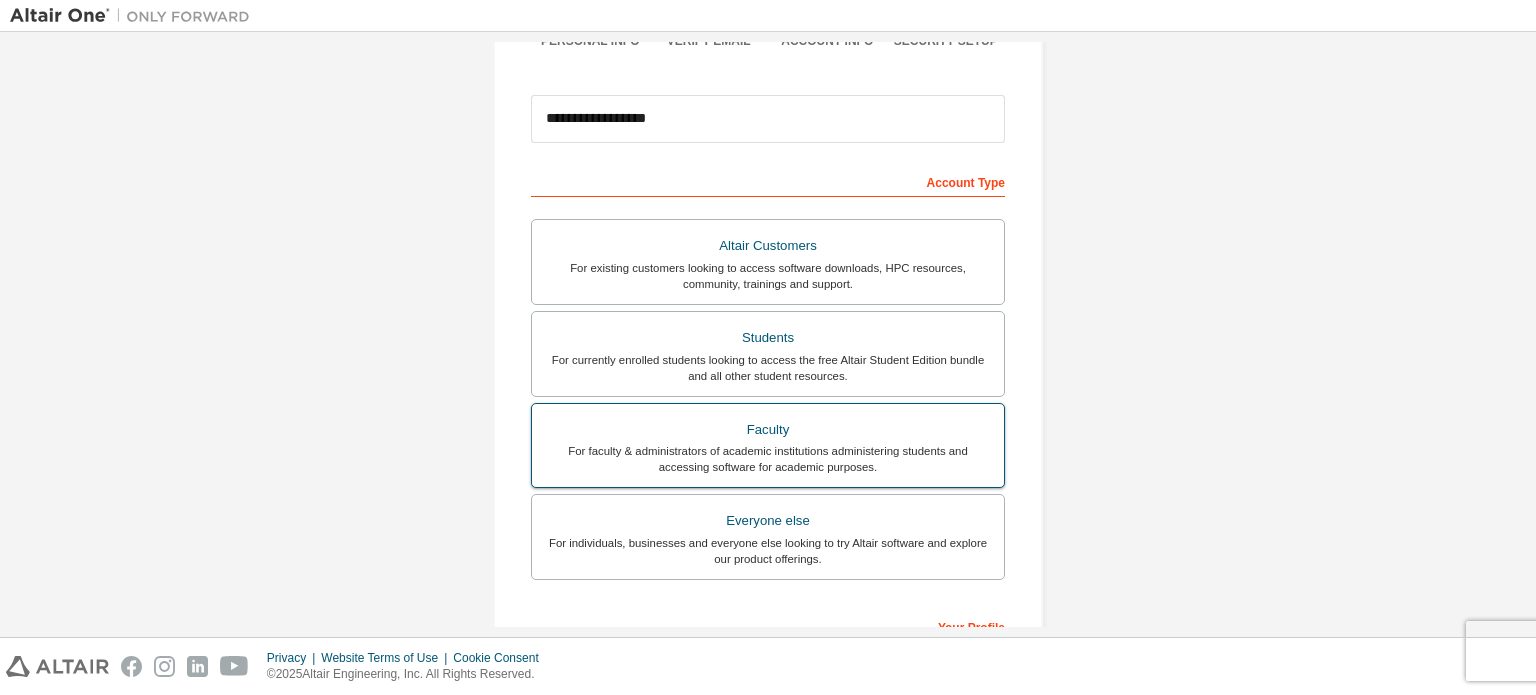 scroll, scrollTop: 200, scrollLeft: 0, axis: vertical 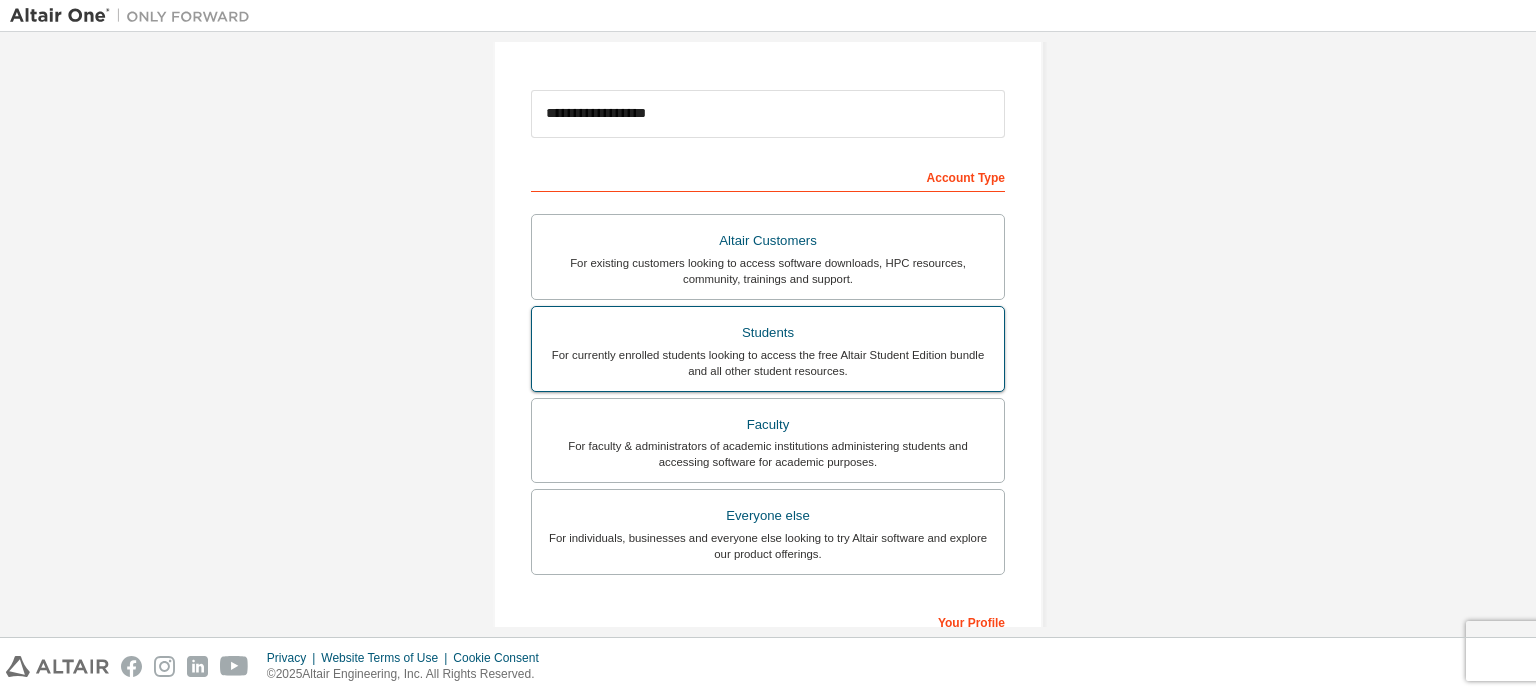 click on "For currently enrolled students looking to access the free Altair Student Edition bundle and all other student resources." at bounding box center [768, 363] 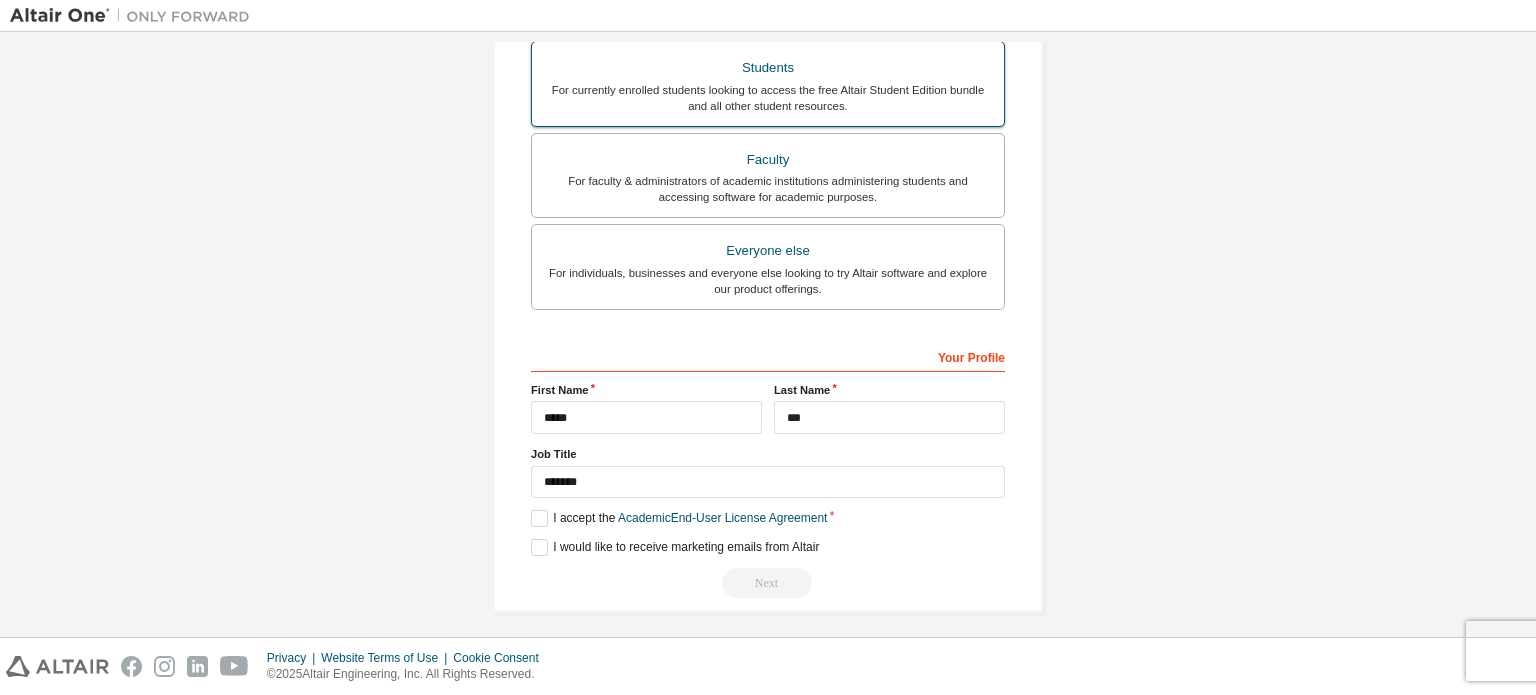 scroll, scrollTop: 469, scrollLeft: 0, axis: vertical 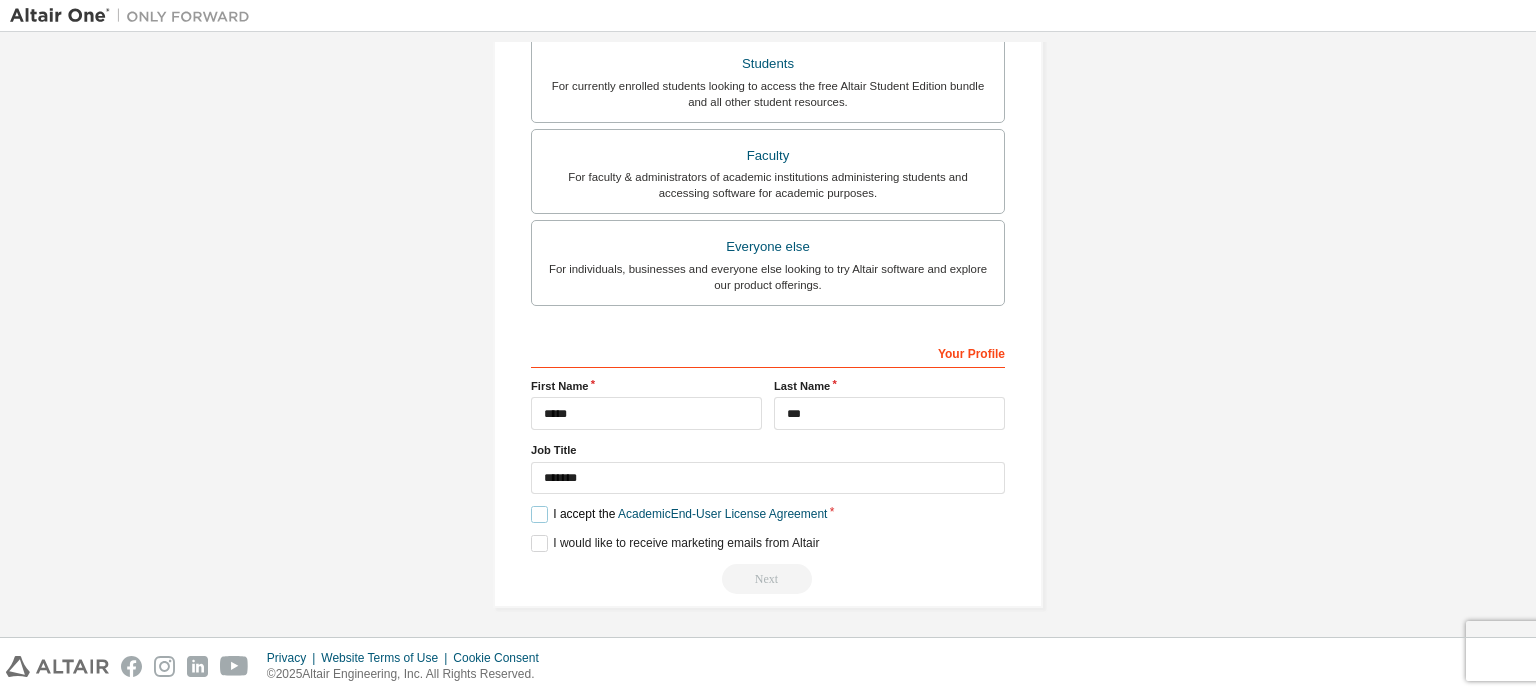 click on "I accept the   Academic   End-User License Agreement" at bounding box center (679, 514) 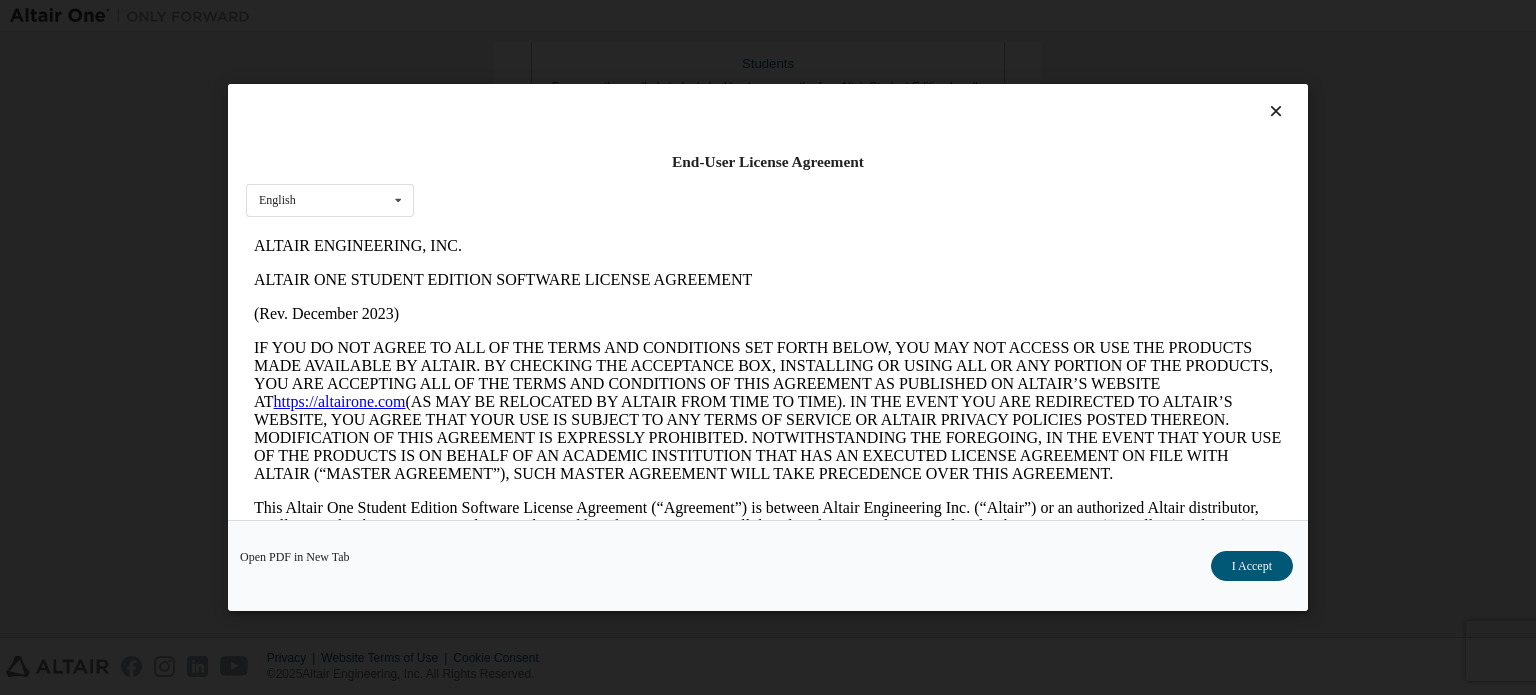 scroll, scrollTop: 0, scrollLeft: 0, axis: both 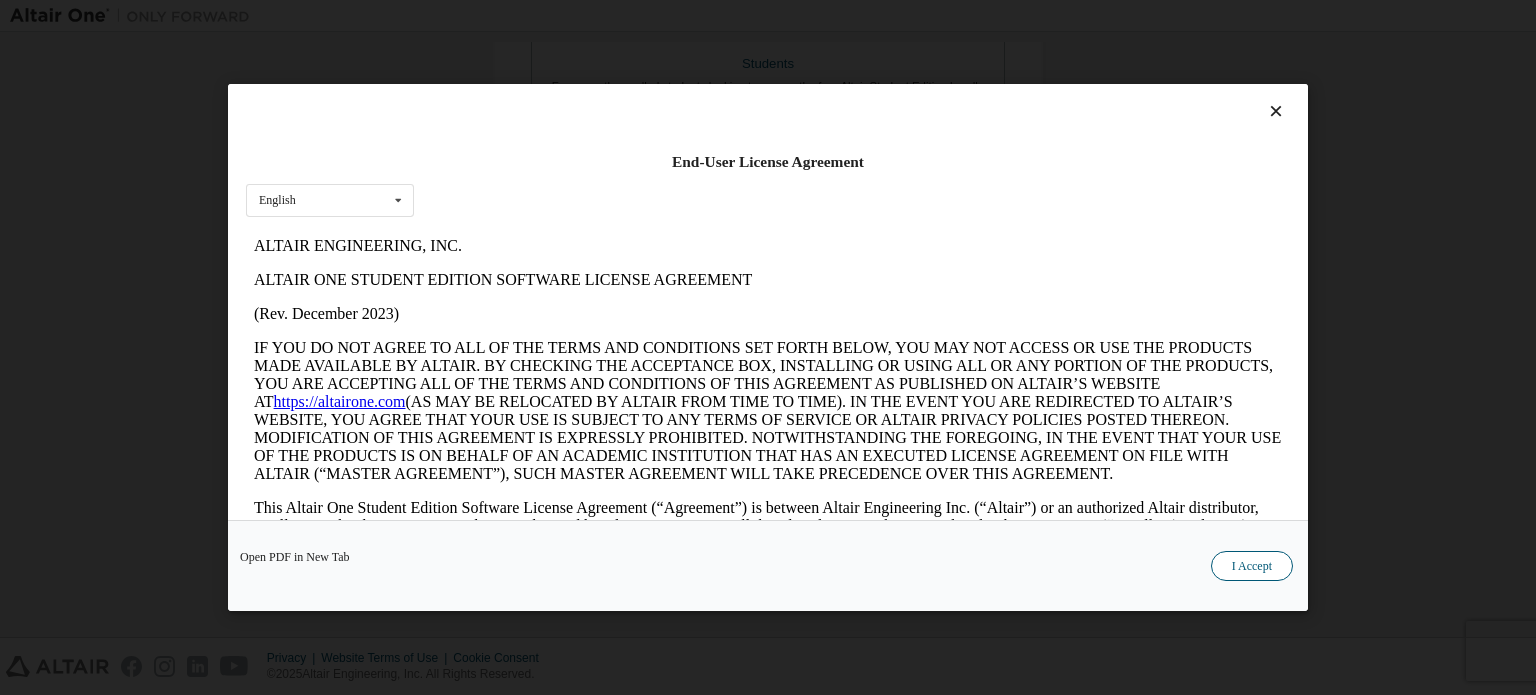 click on "I Accept" at bounding box center [1252, 566] 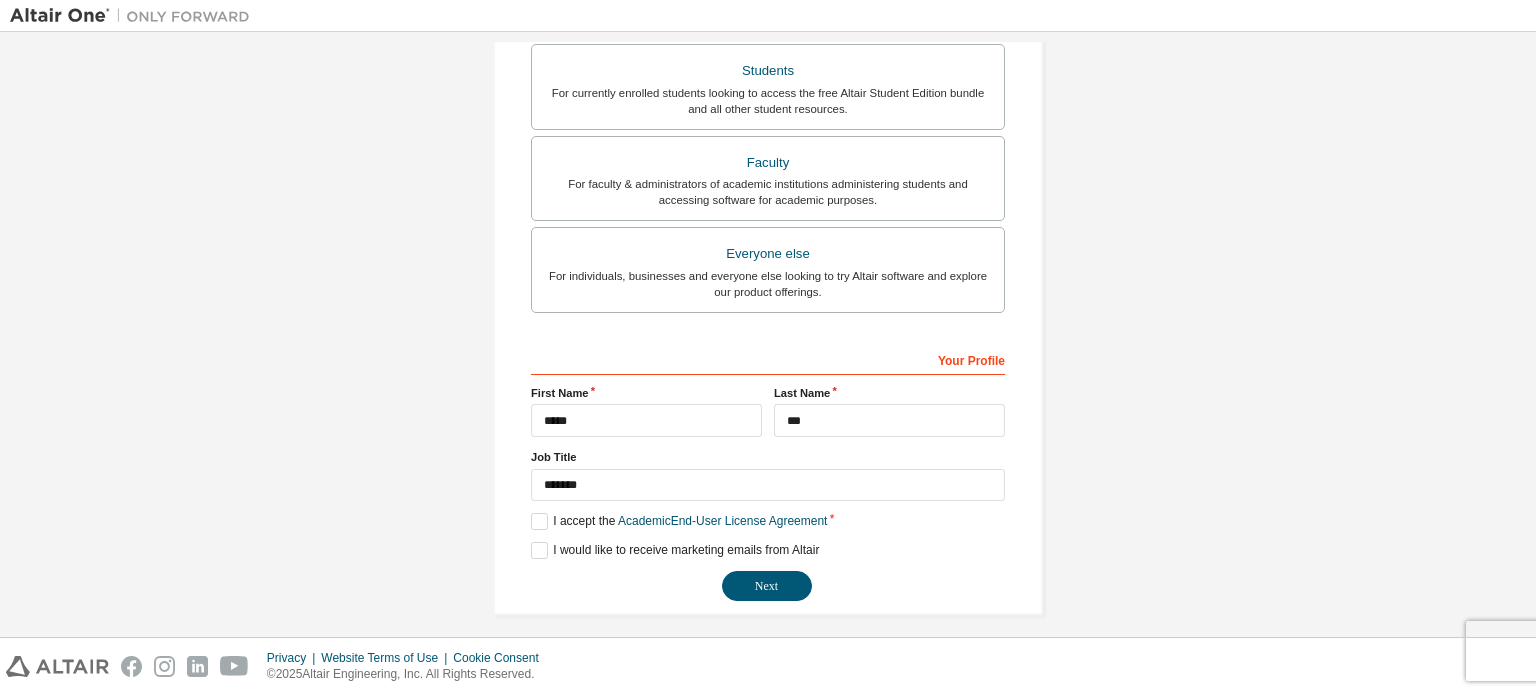scroll, scrollTop: 469, scrollLeft: 0, axis: vertical 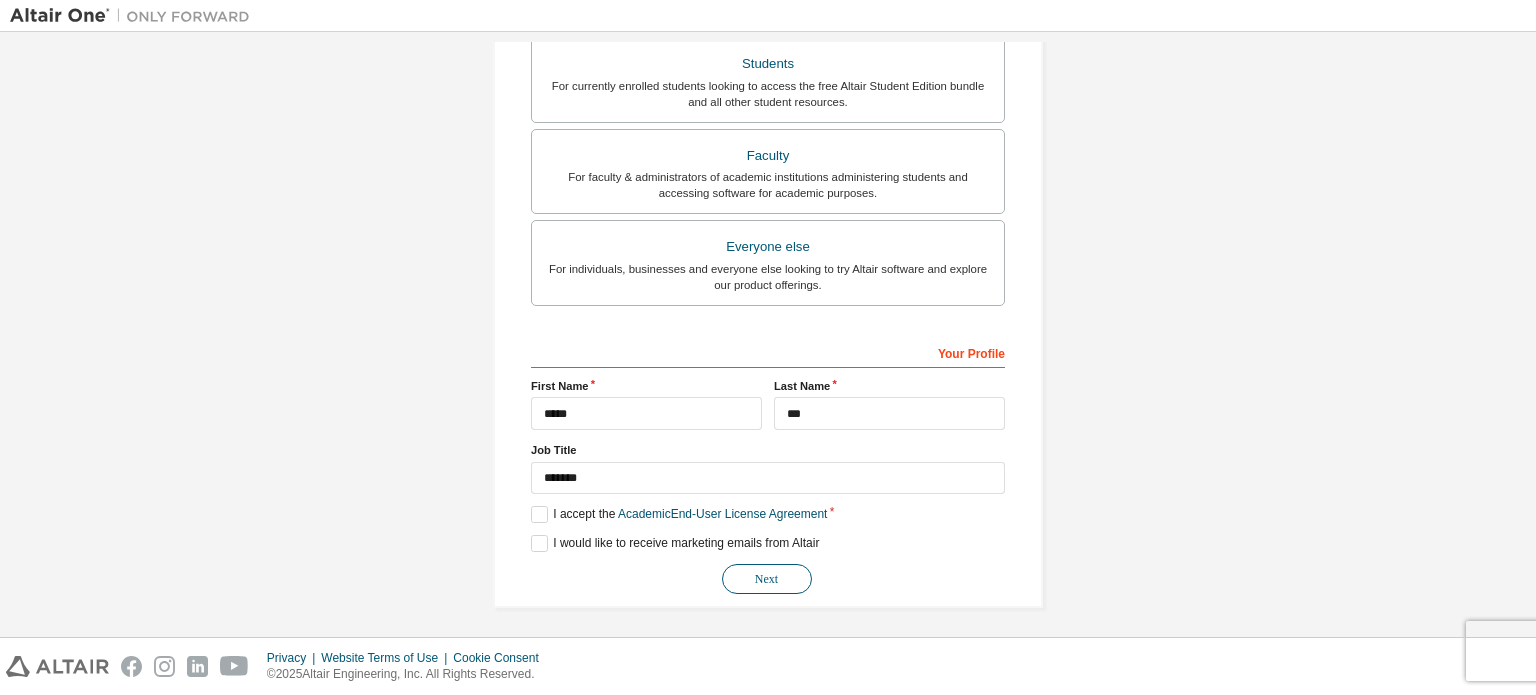 click on "Next" at bounding box center (767, 579) 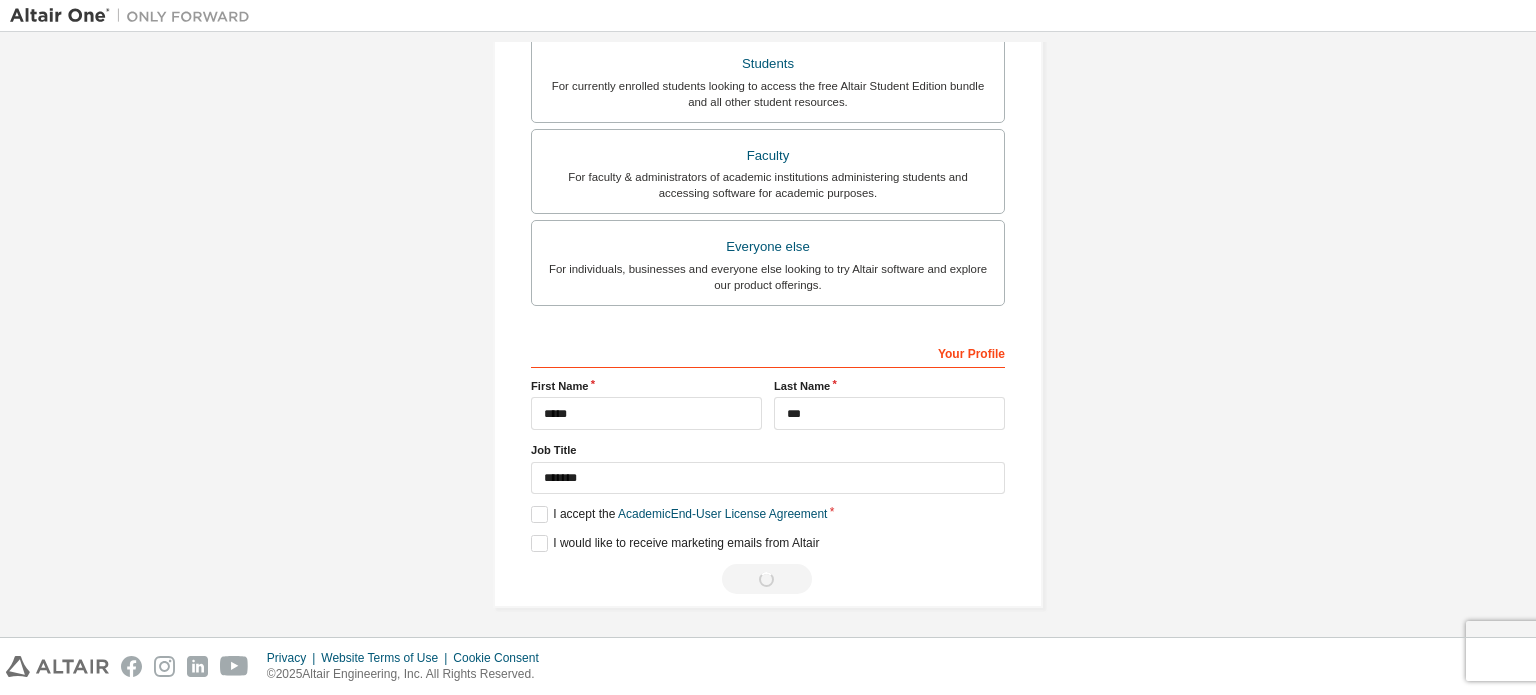 scroll, scrollTop: 0, scrollLeft: 0, axis: both 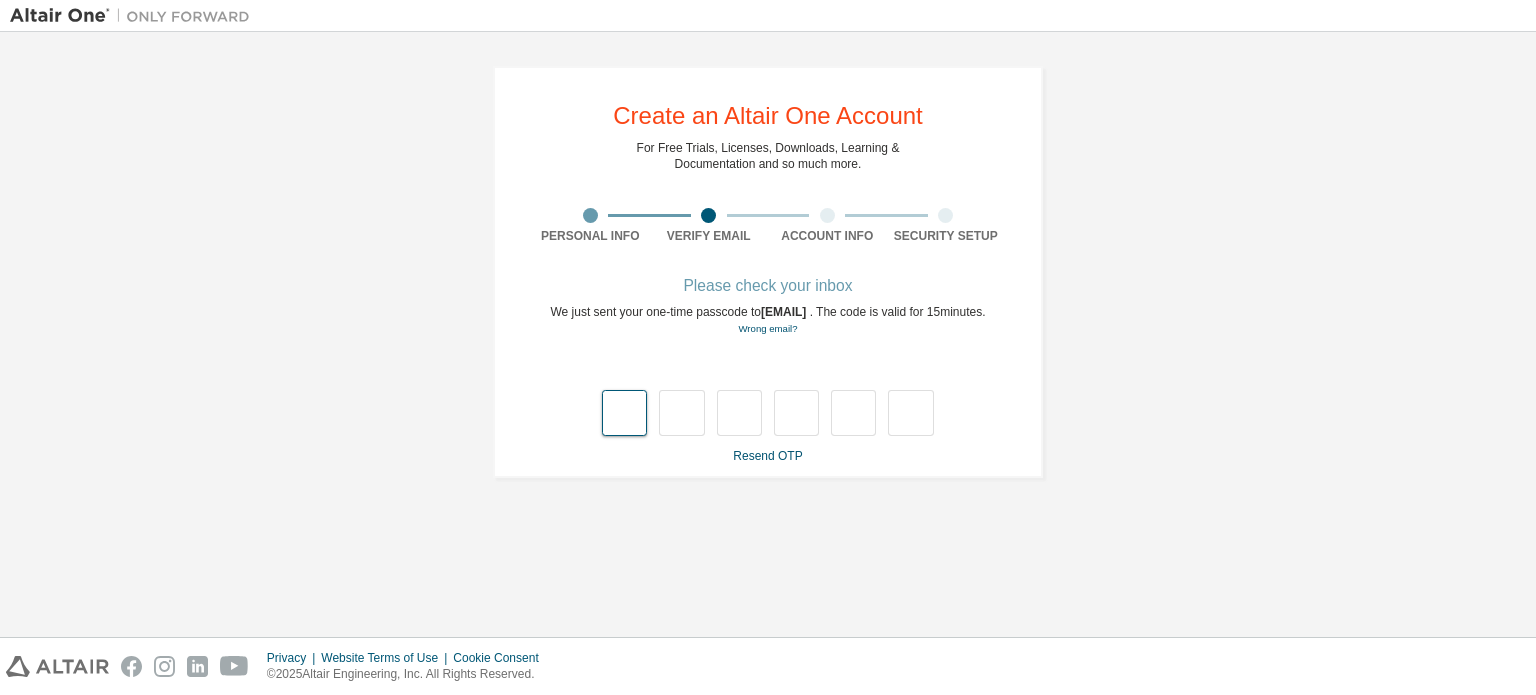 type on "*" 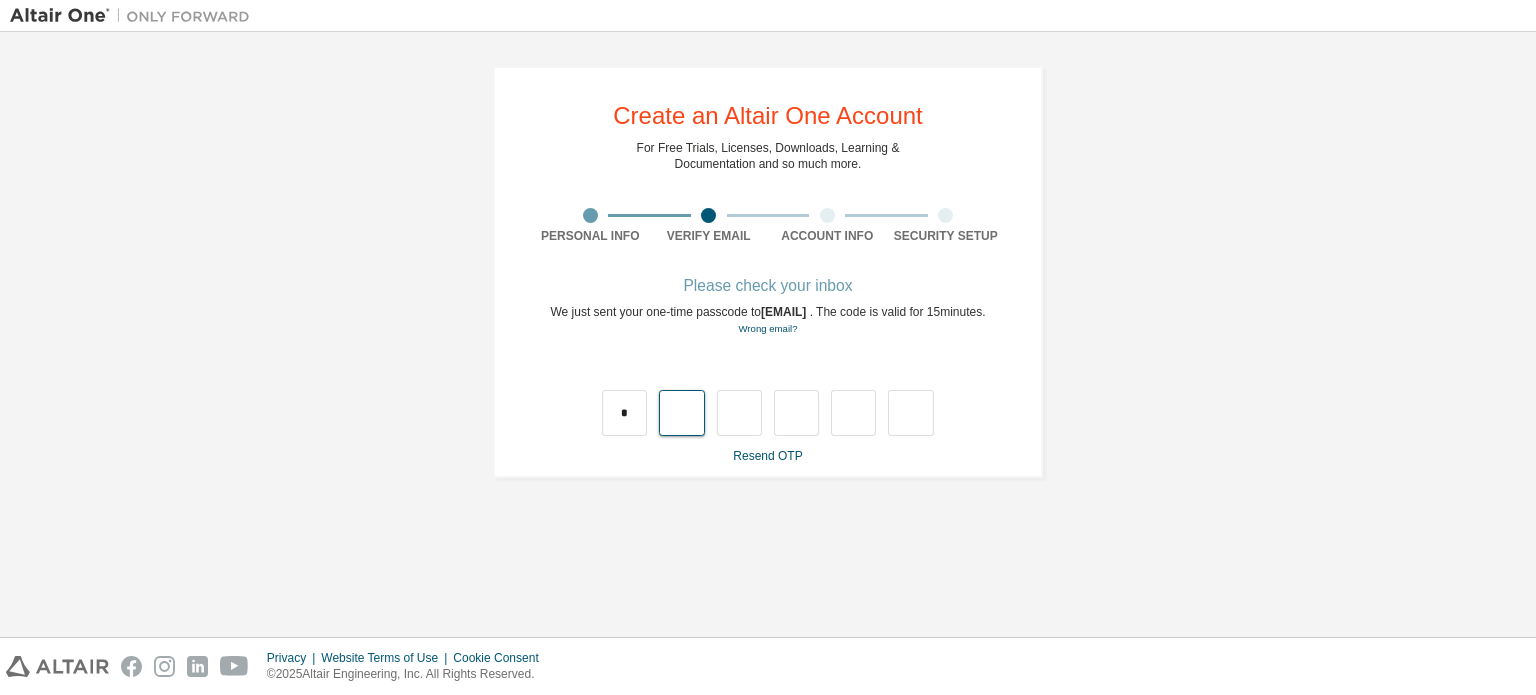 type on "*" 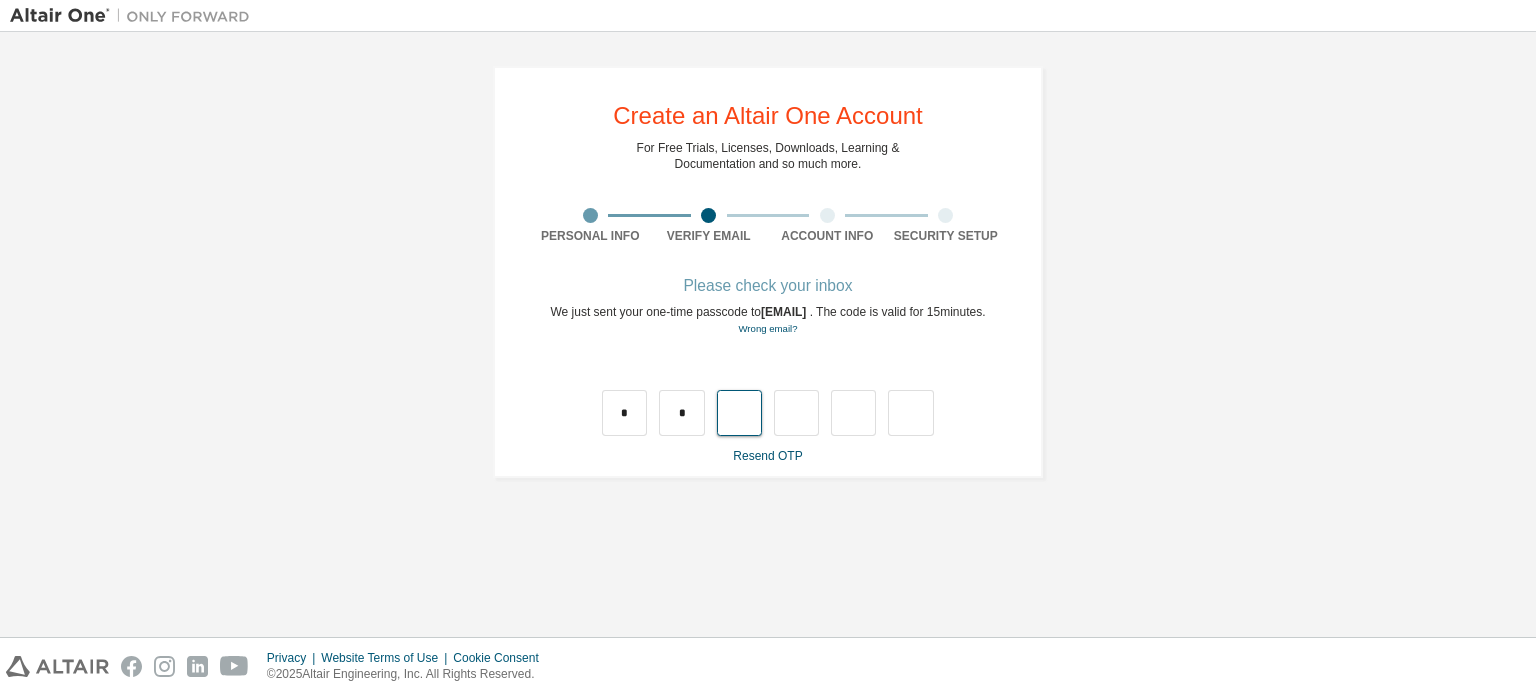 type on "*" 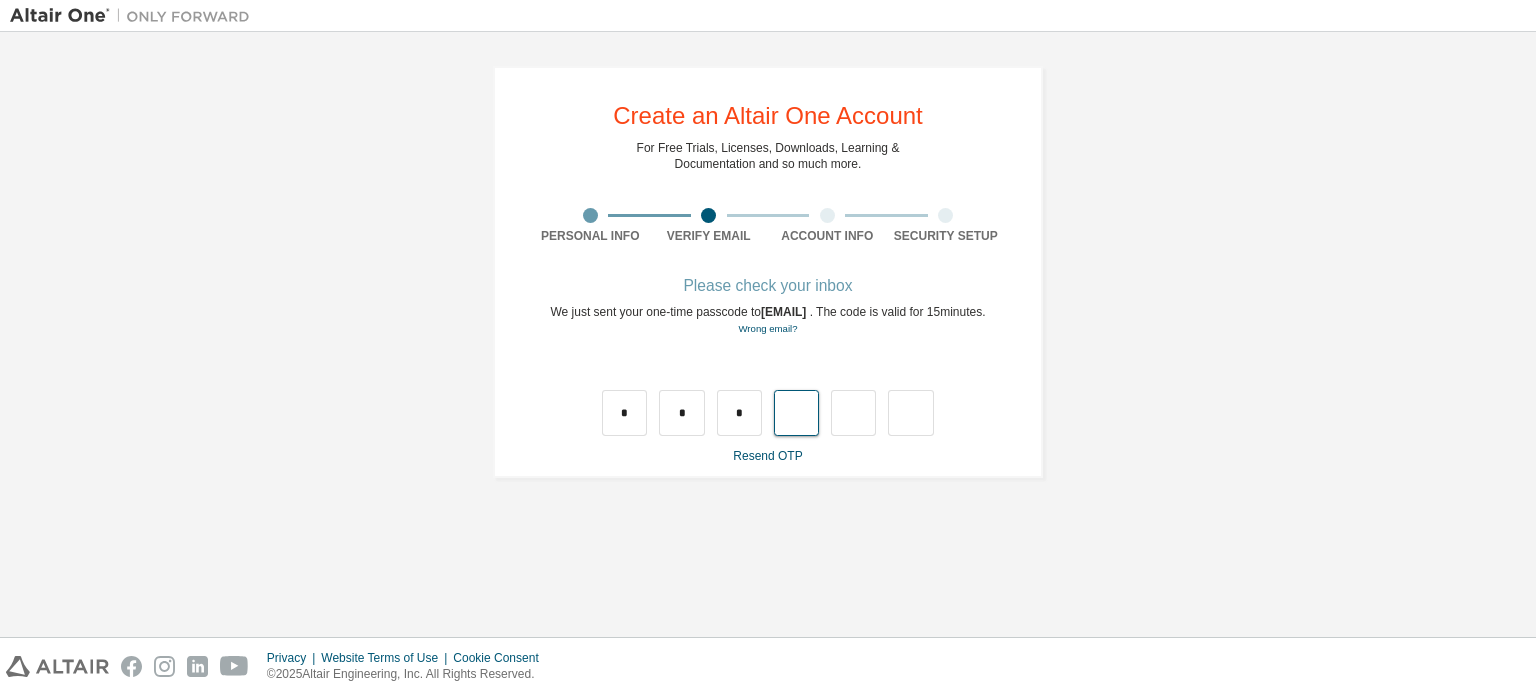 type on "*" 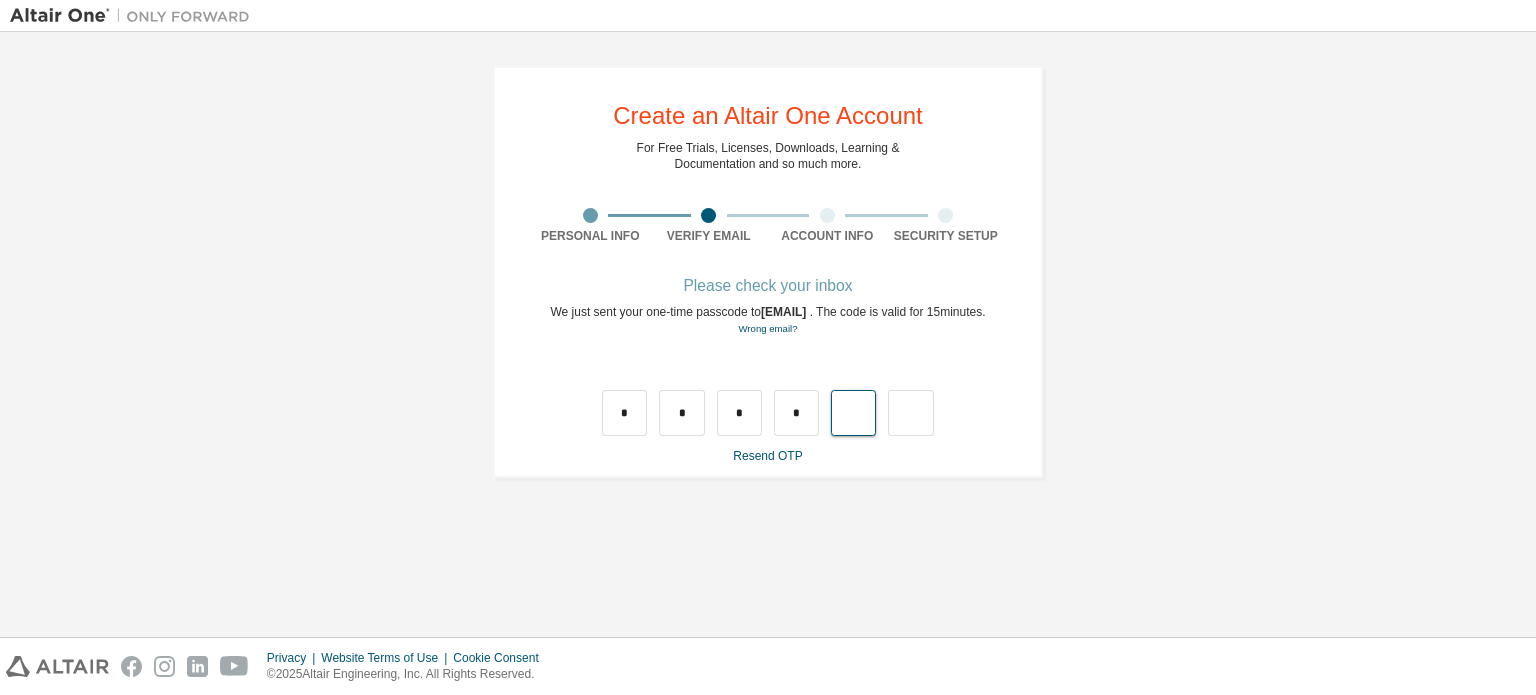 type on "*" 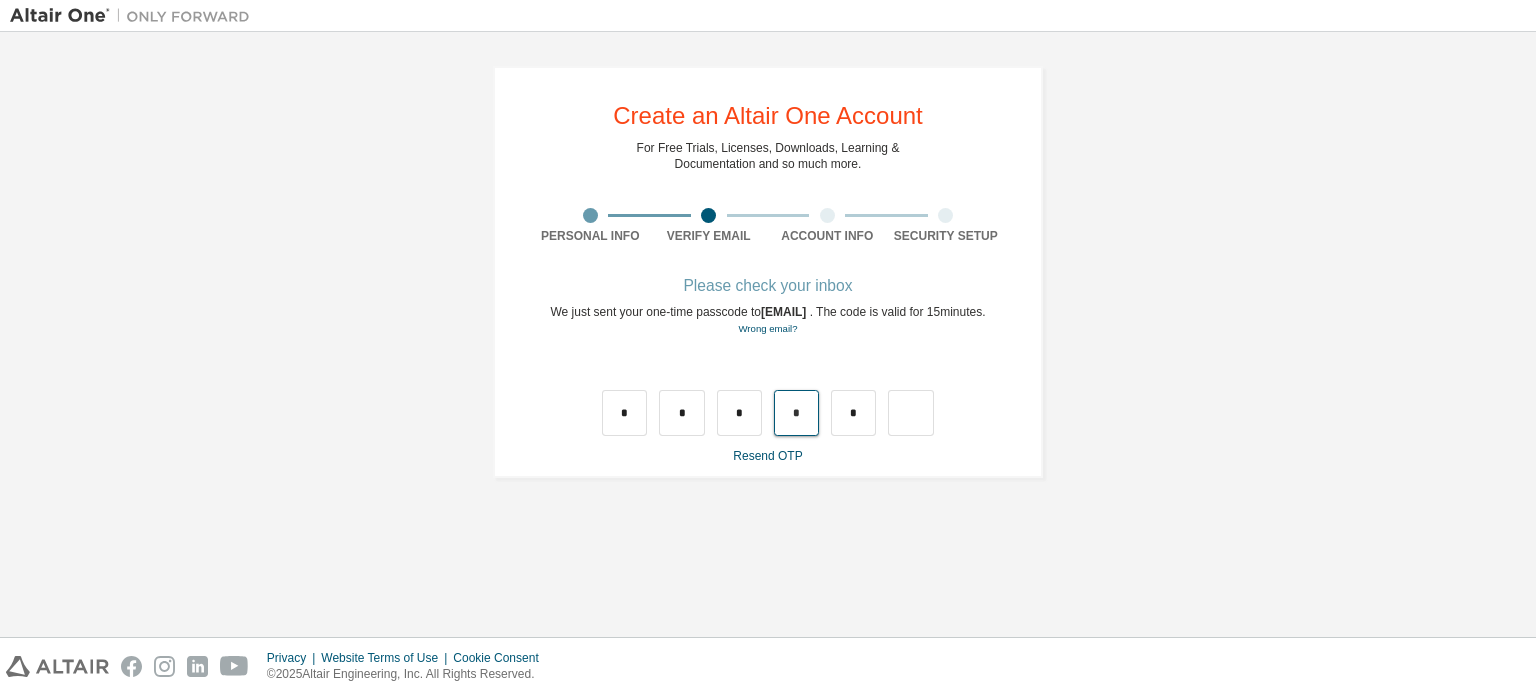 click on "*" at bounding box center [796, 413] 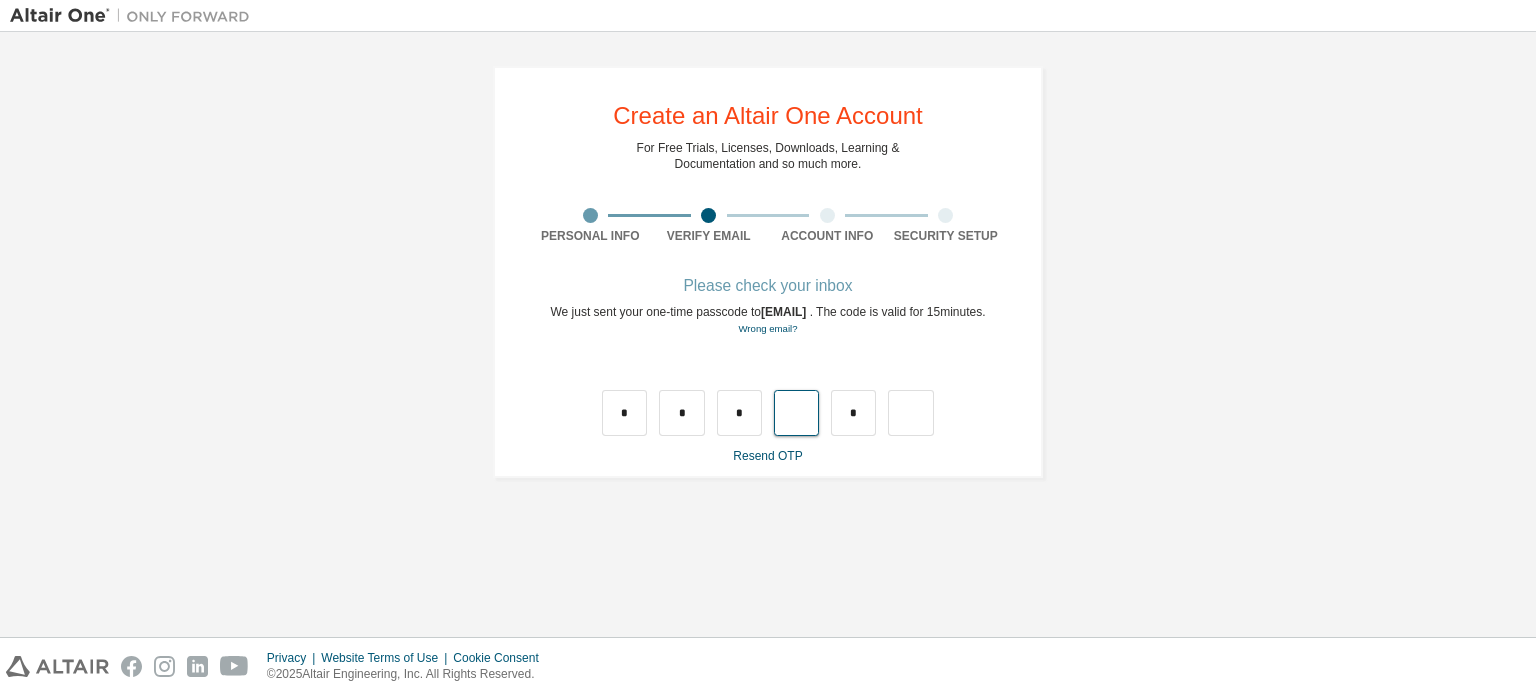 click at bounding box center [796, 413] 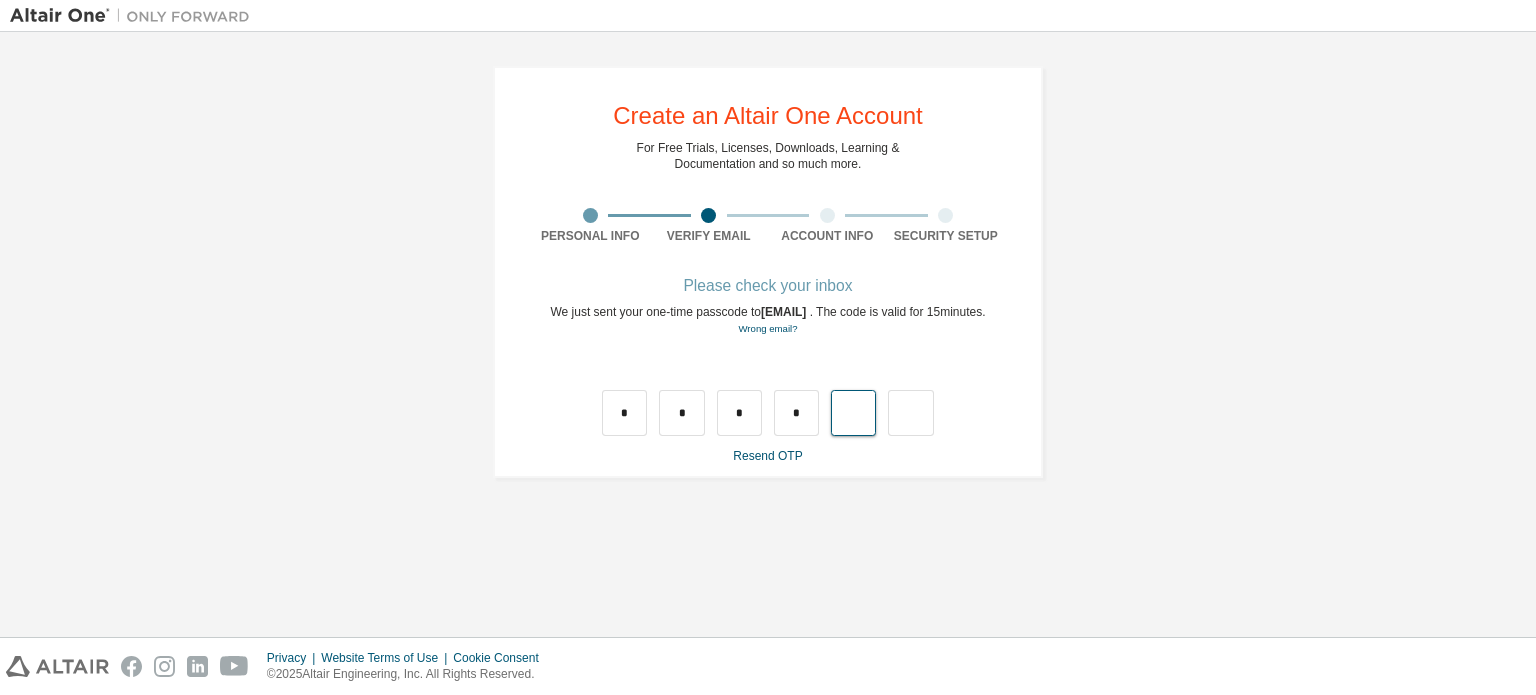 click at bounding box center (853, 413) 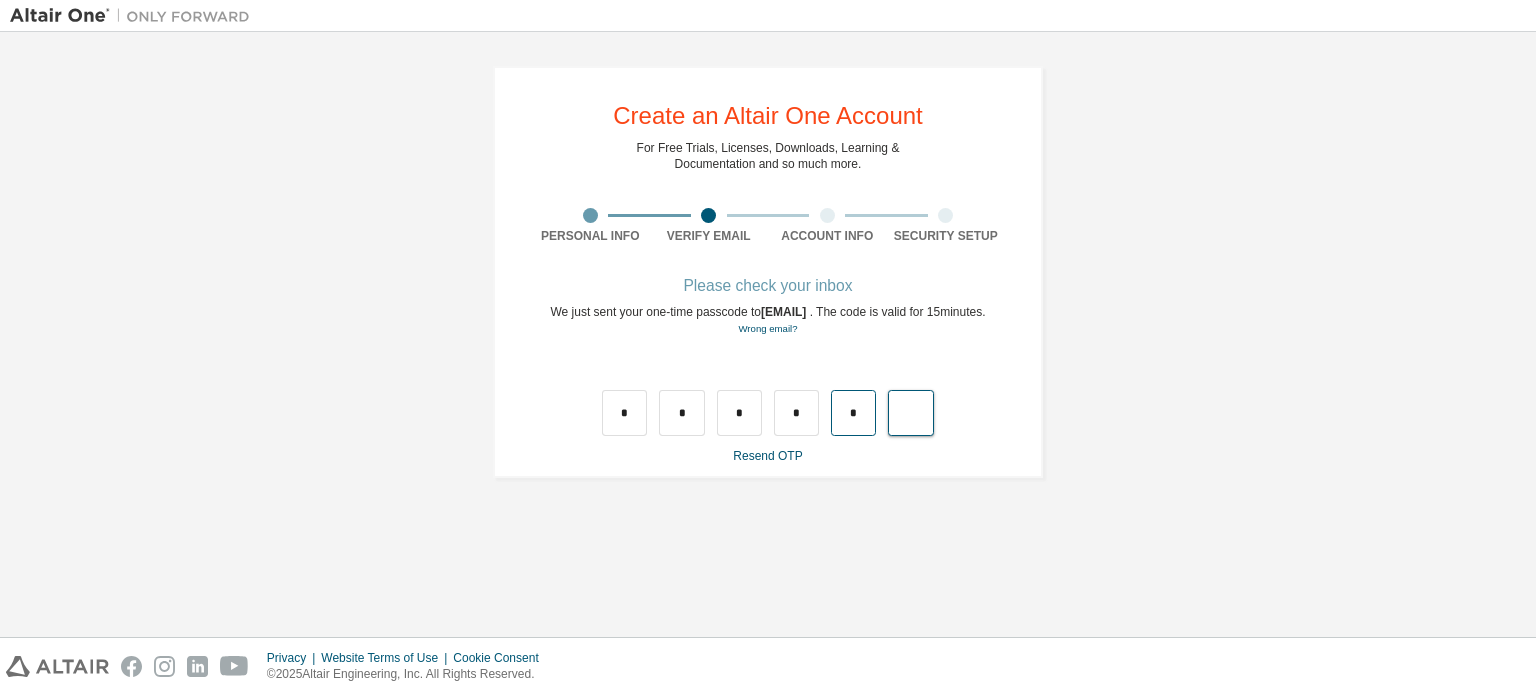 type on "*" 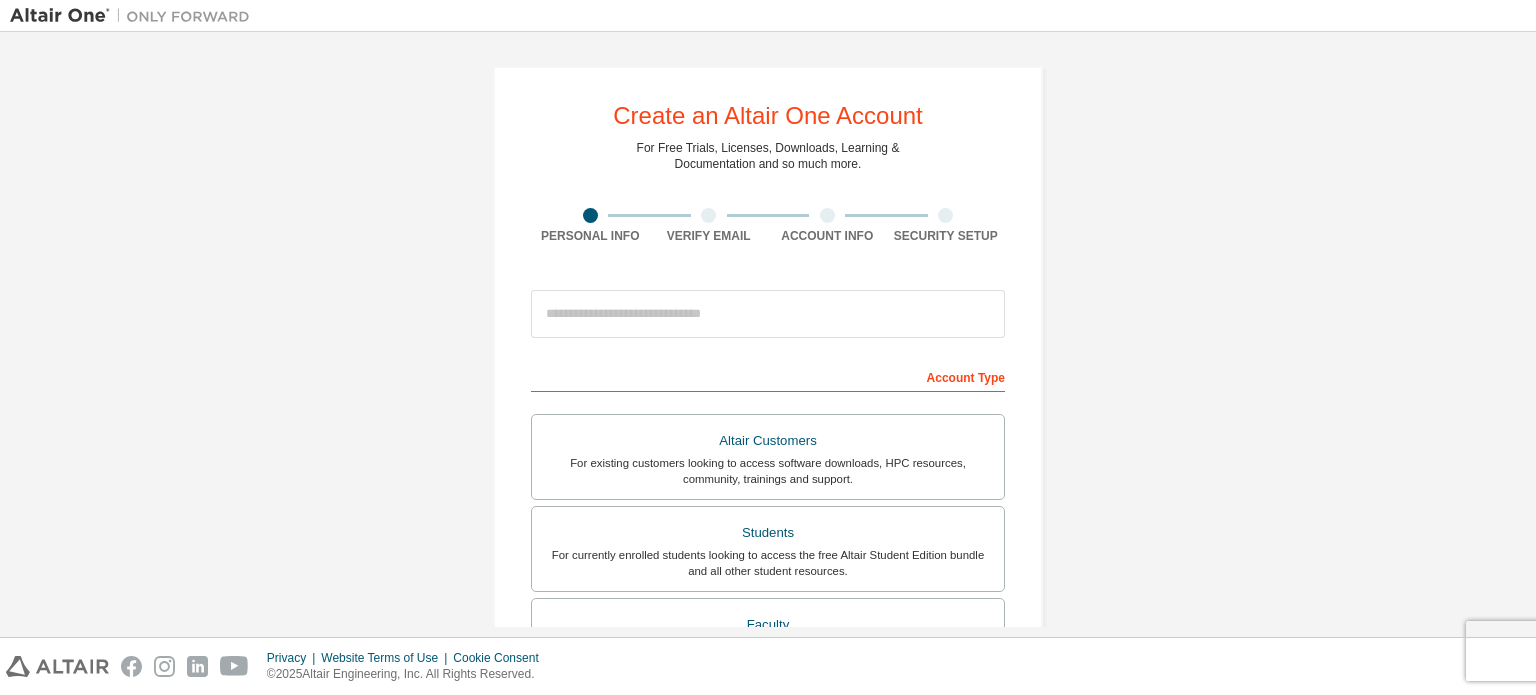 scroll, scrollTop: 0, scrollLeft: 0, axis: both 